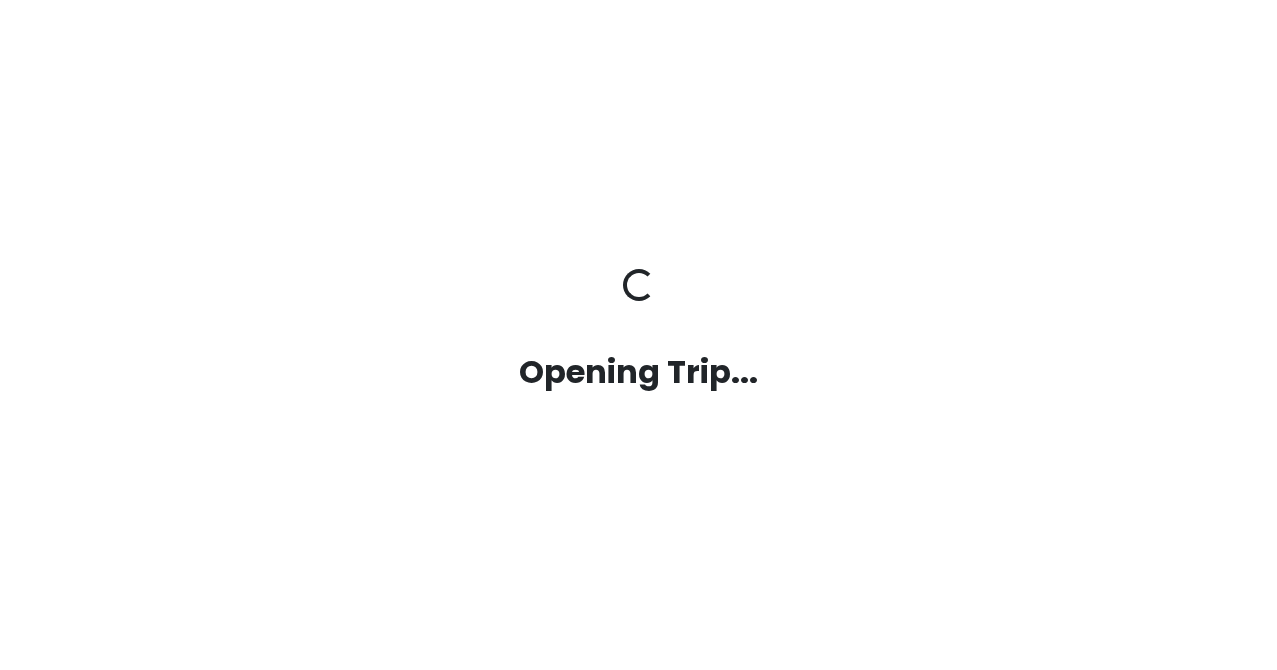 scroll, scrollTop: 0, scrollLeft: 0, axis: both 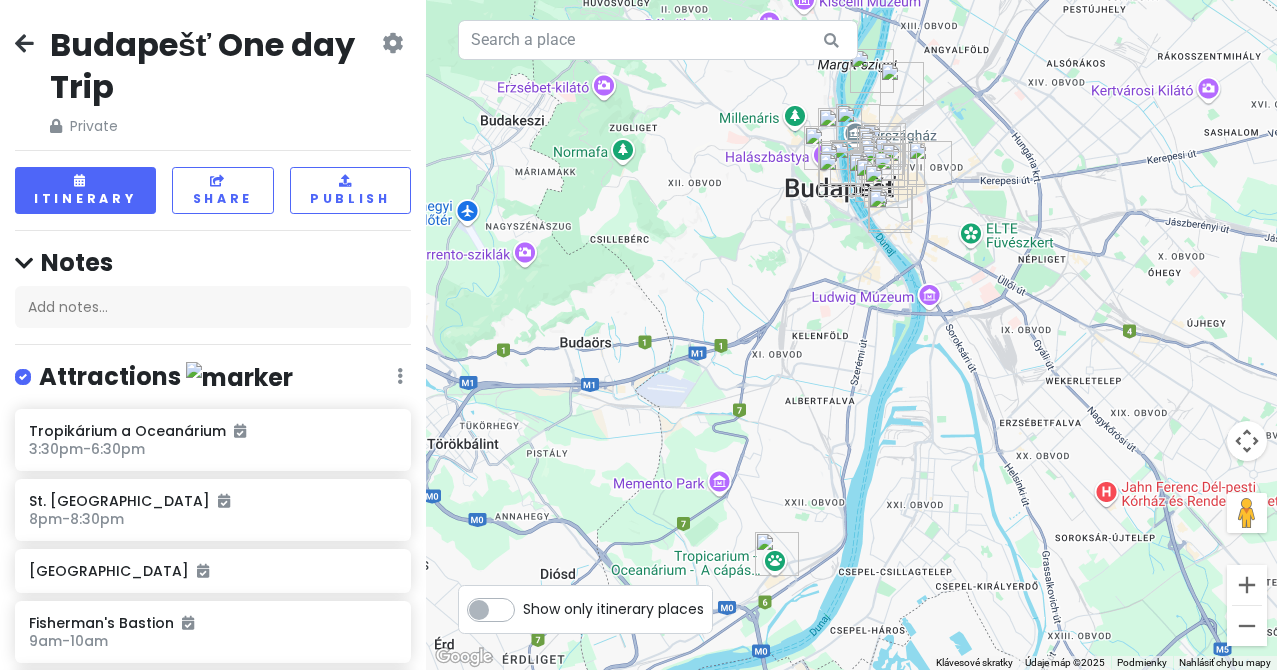 click at bounding box center [24, 43] 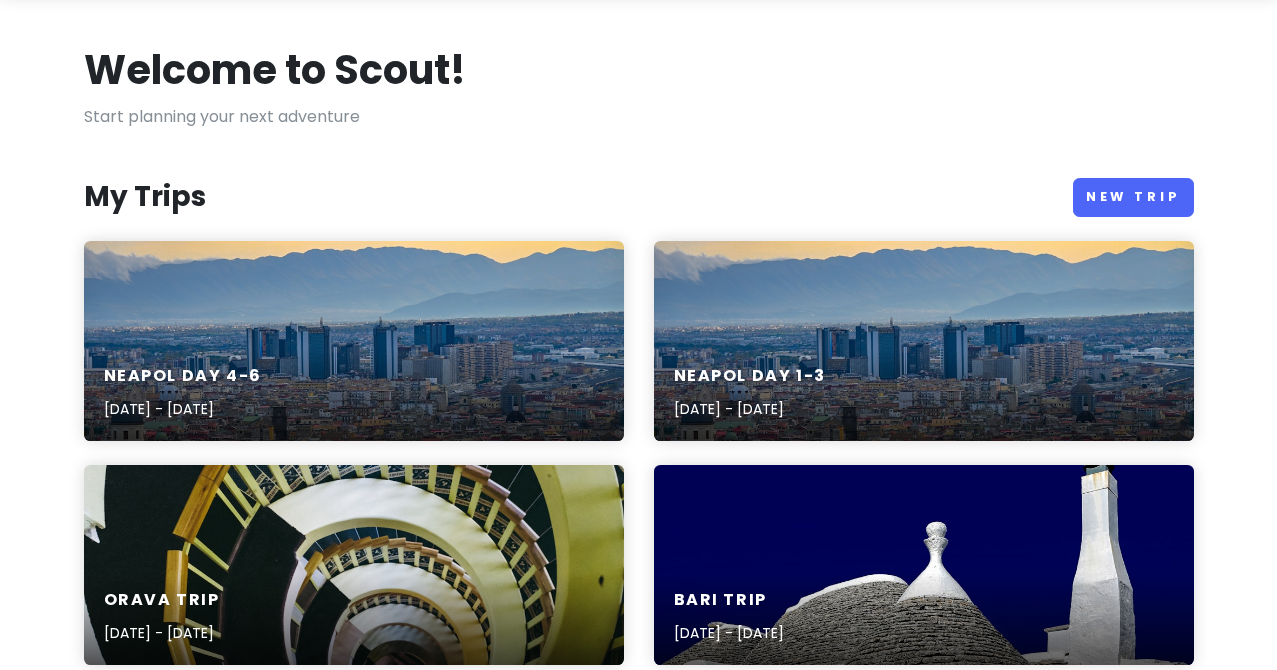 scroll, scrollTop: 91, scrollLeft: 0, axis: vertical 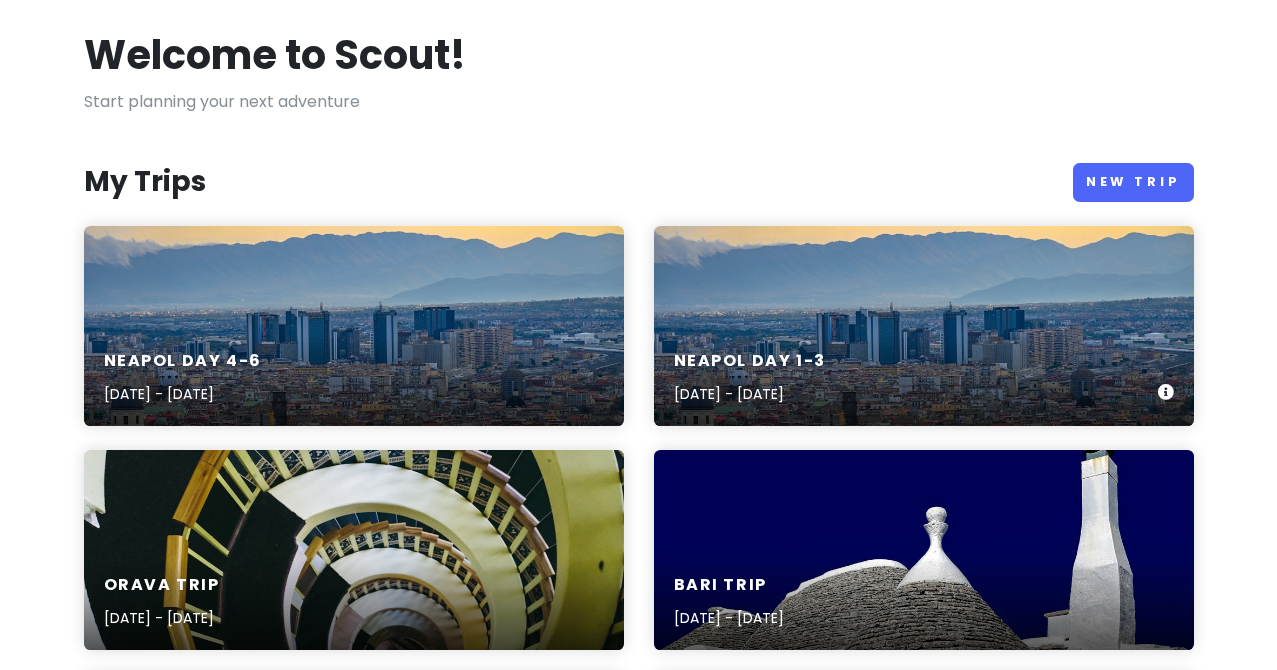 click on "Neapol Day [DATE]-3 [DATE] - [DATE]" at bounding box center (924, 326) 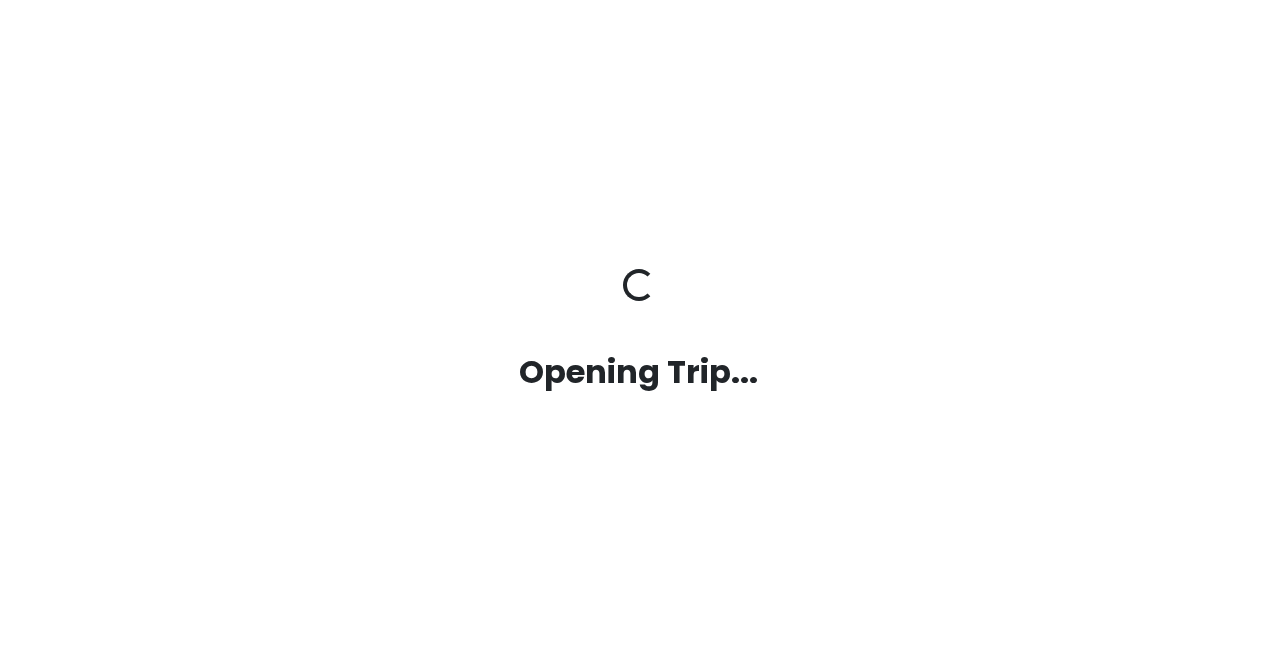 scroll, scrollTop: 0, scrollLeft: 0, axis: both 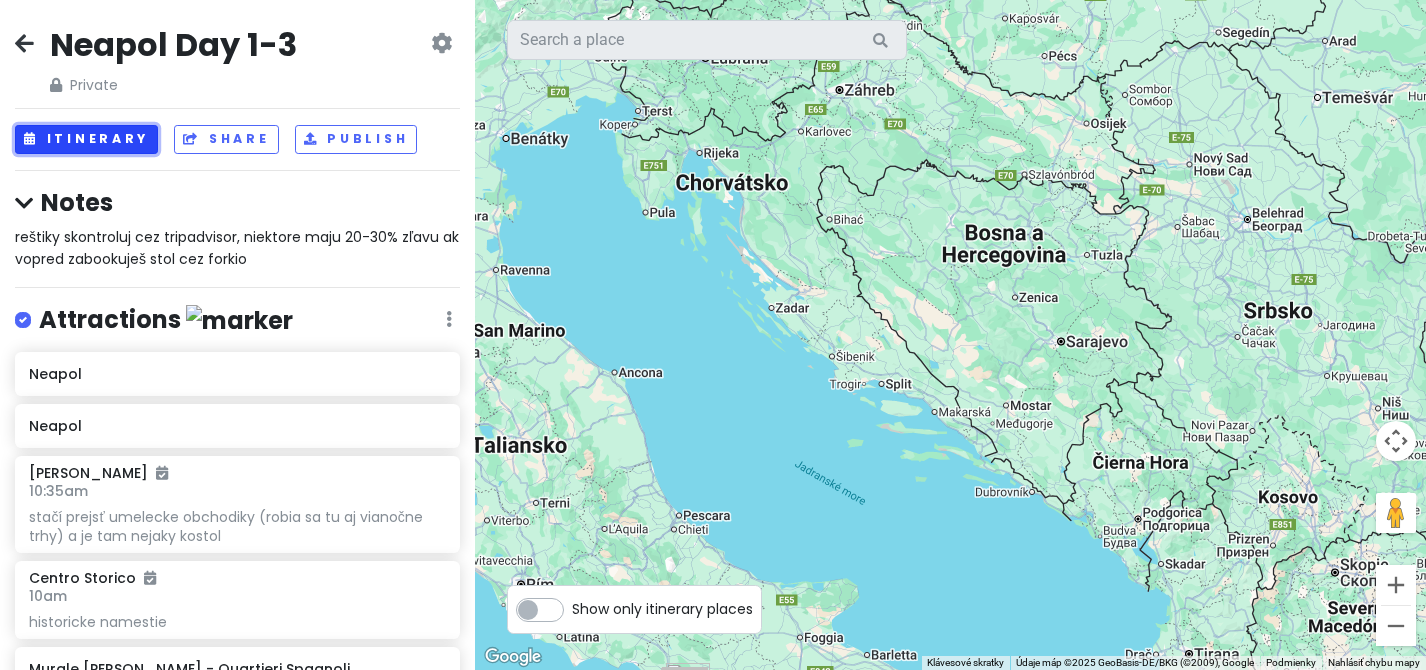 click on "Itinerary" at bounding box center [86, 139] 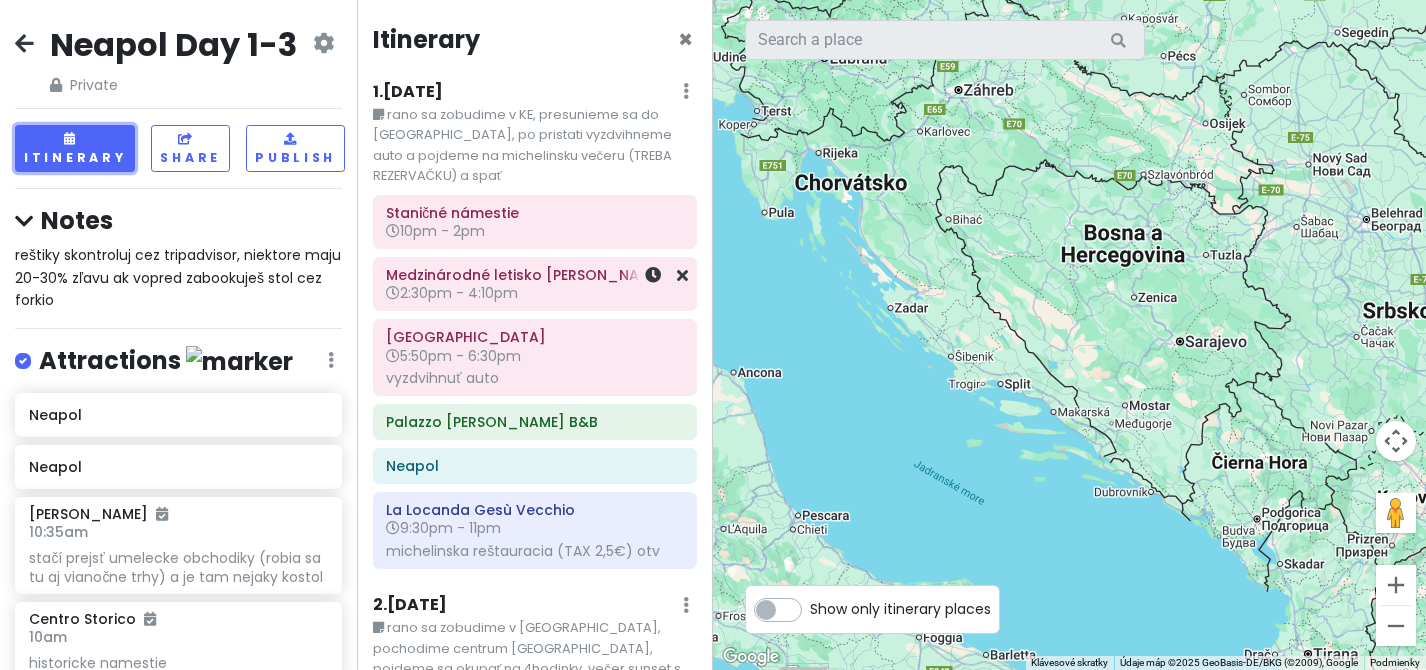 click on "2:30pm - 4:10pm" at bounding box center (534, 293) 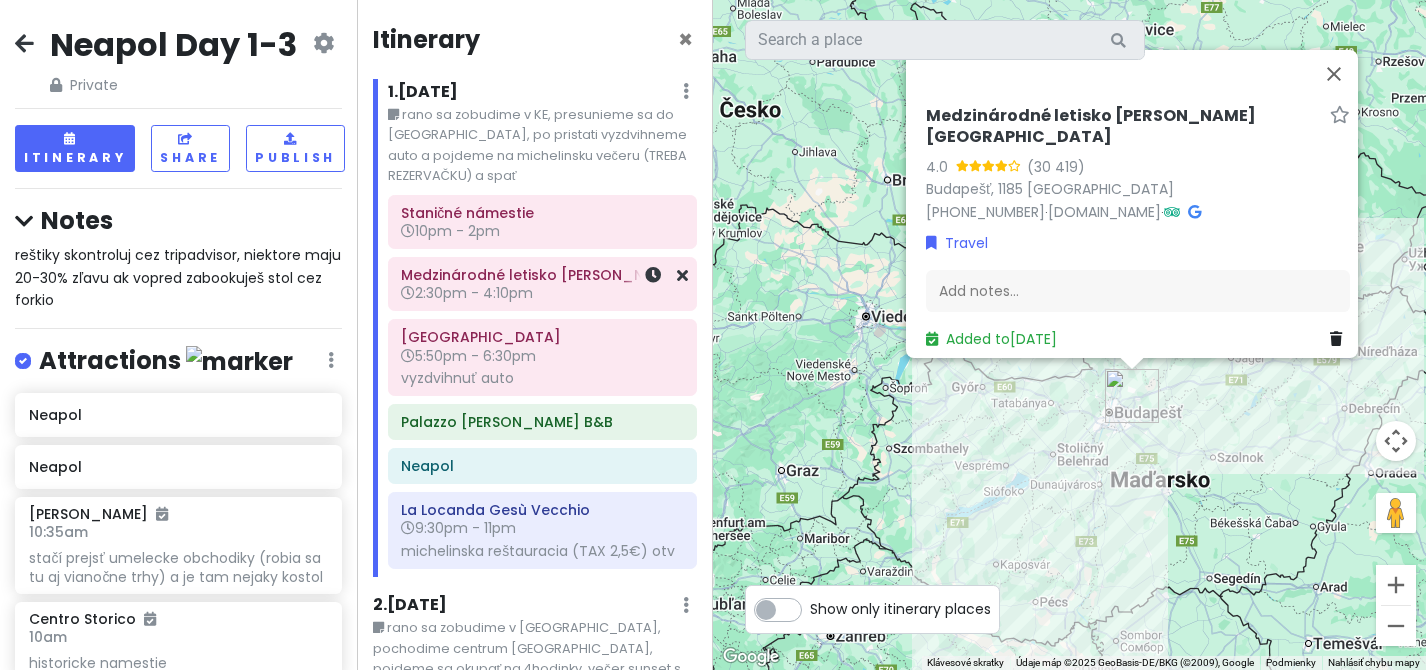 click on "2:30pm - 4:10pm" at bounding box center (542, 293) 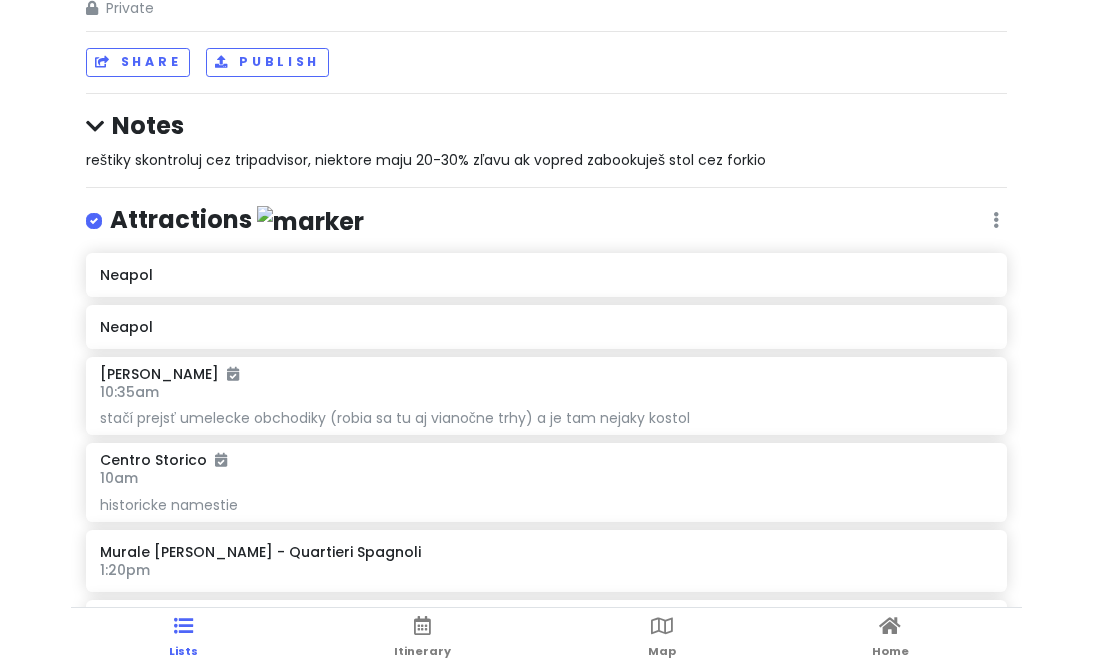 scroll, scrollTop: 0, scrollLeft: 0, axis: both 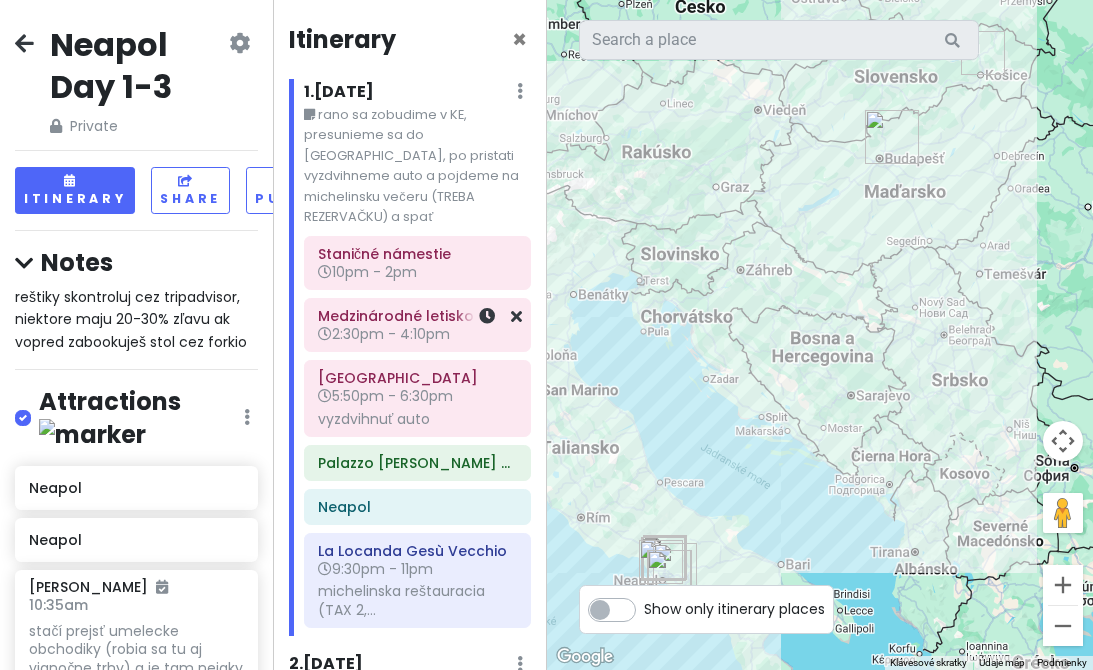 click at bounding box center [488, 325] 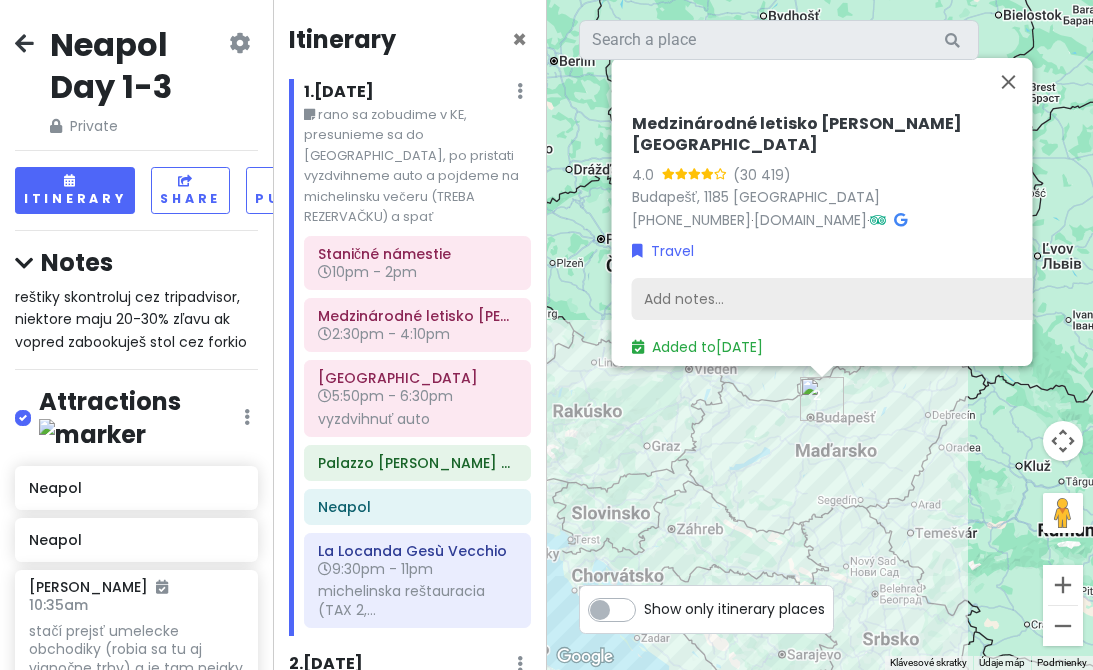 click on "Add notes..." at bounding box center (843, 299) 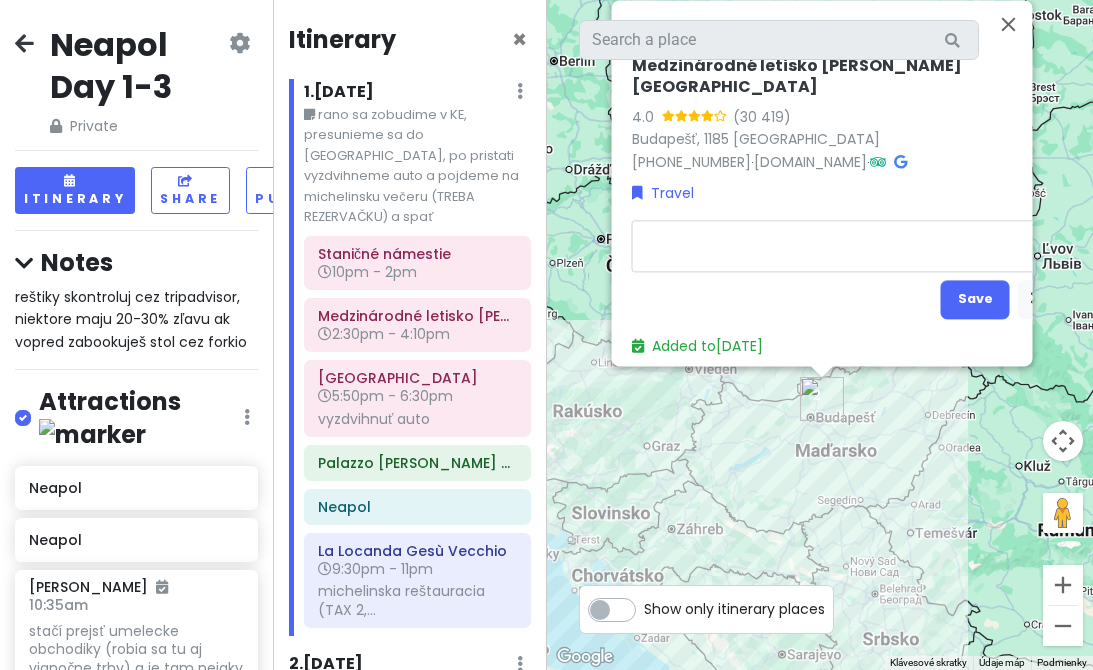 type on "x" 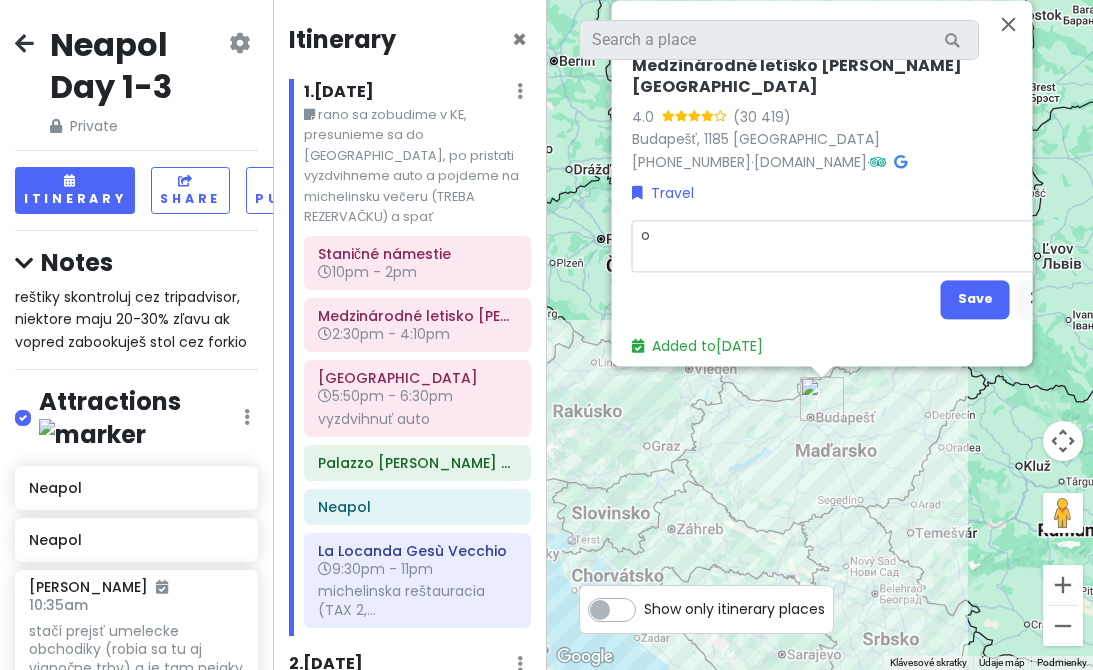 type on "x" 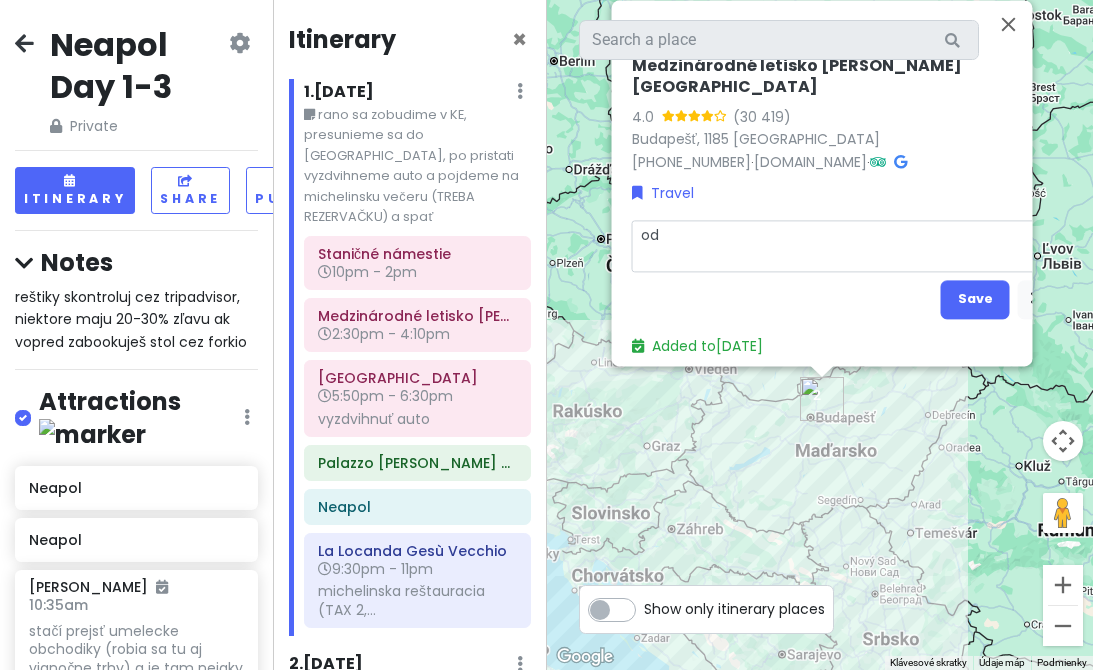 type on "x" 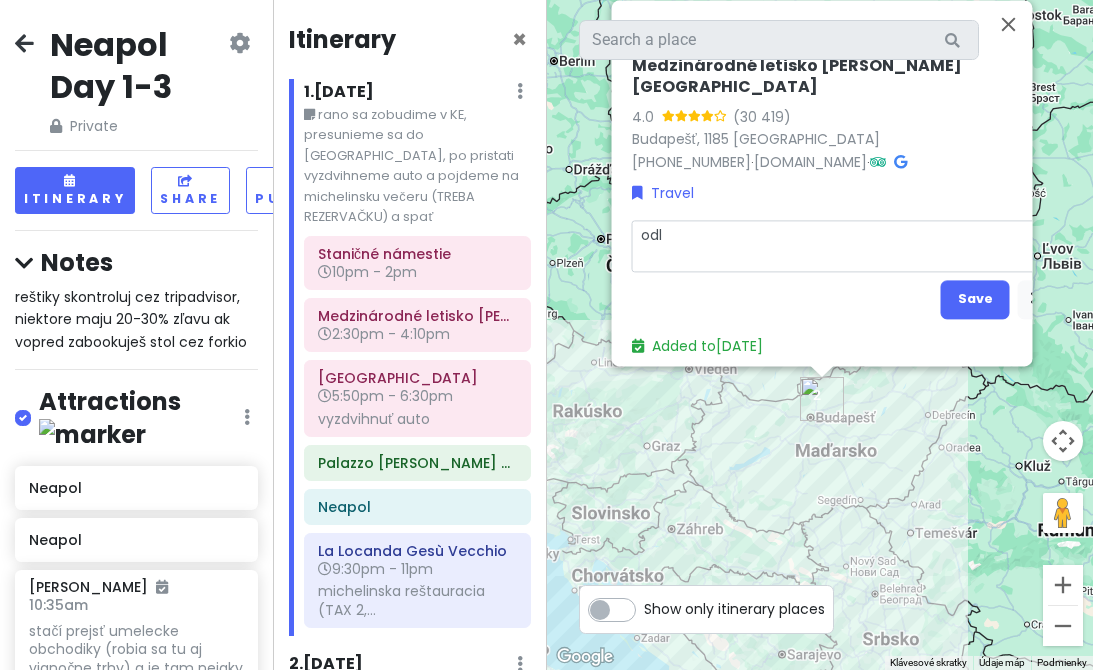 type on "x" 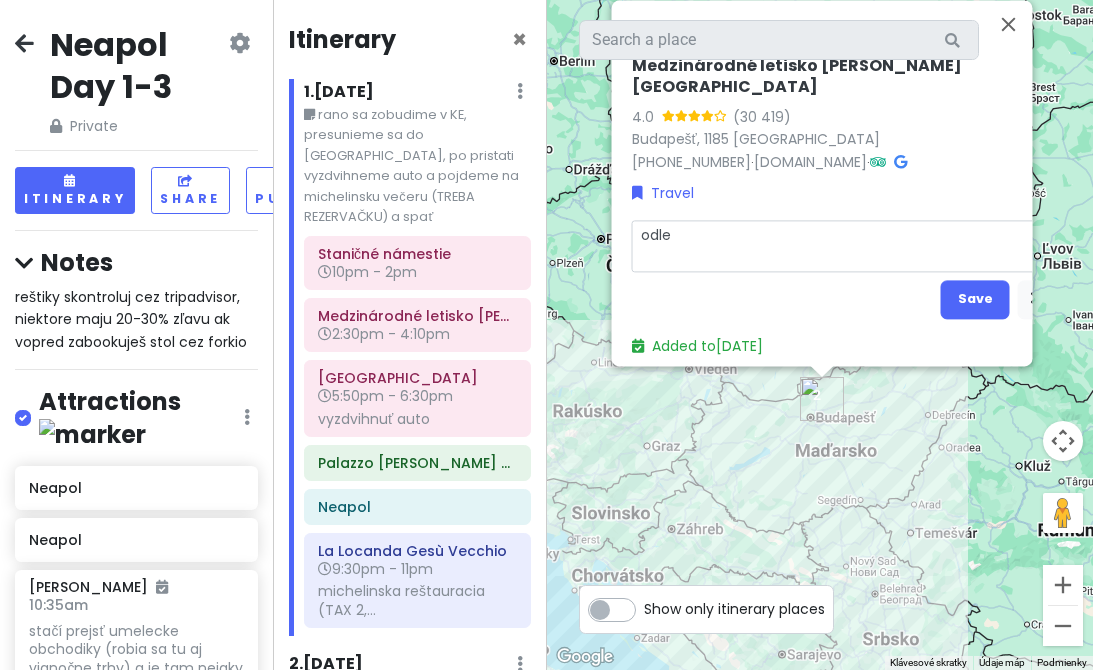 type on "x" 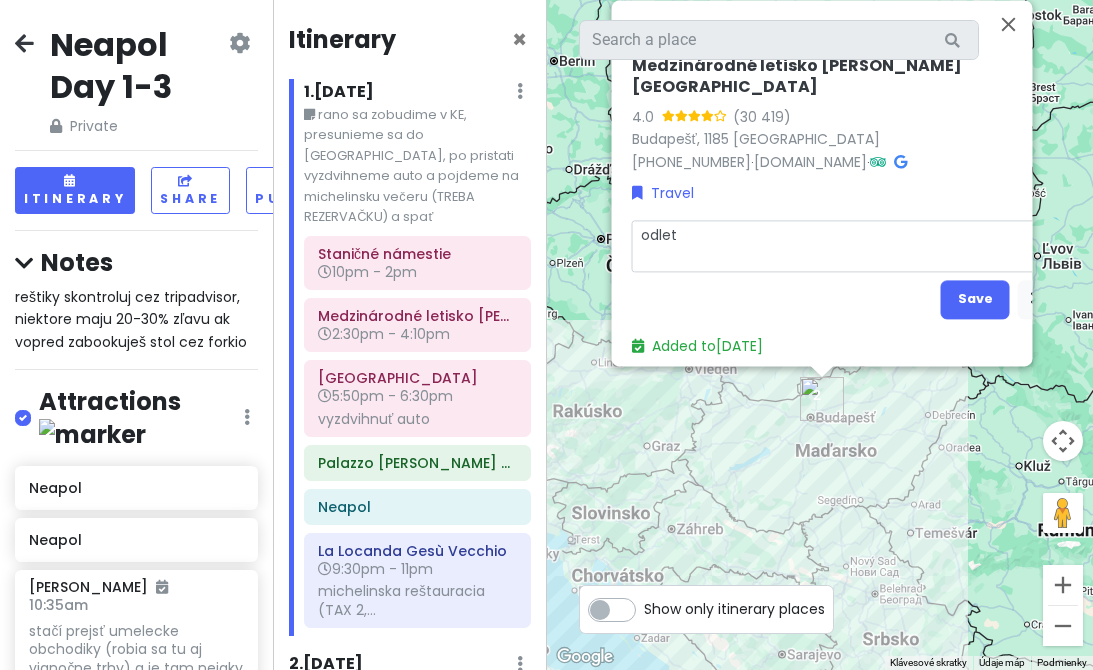 type on "x" 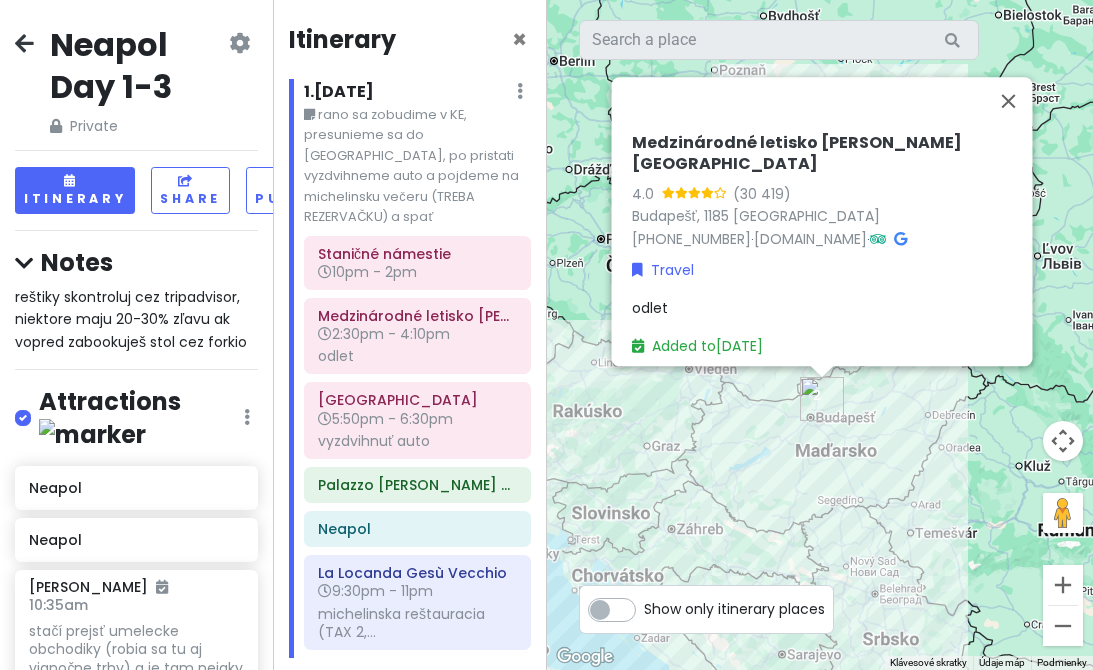click on "odlet" at bounding box center [843, 308] 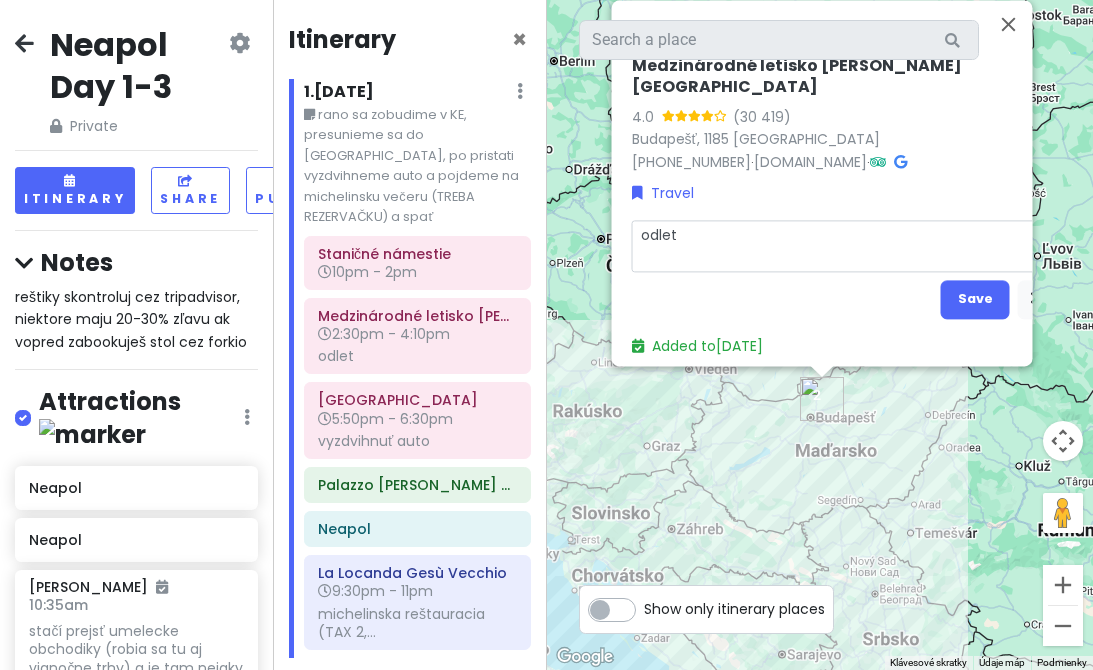 click on "odlet" at bounding box center (843, 246) 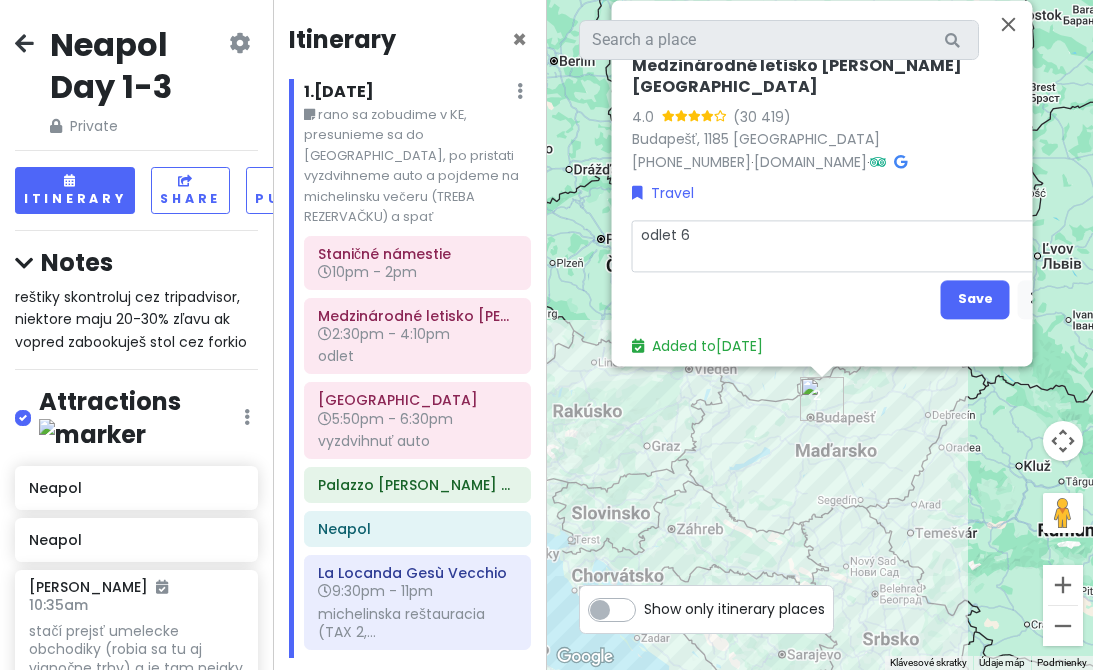 type on "x" 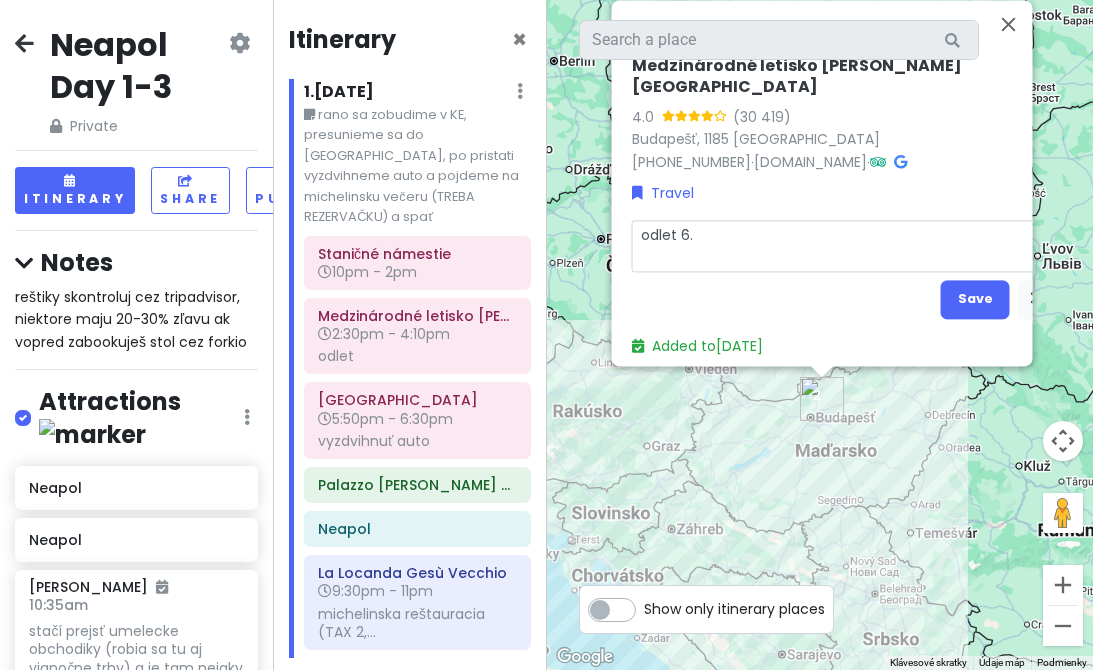 type on "x" 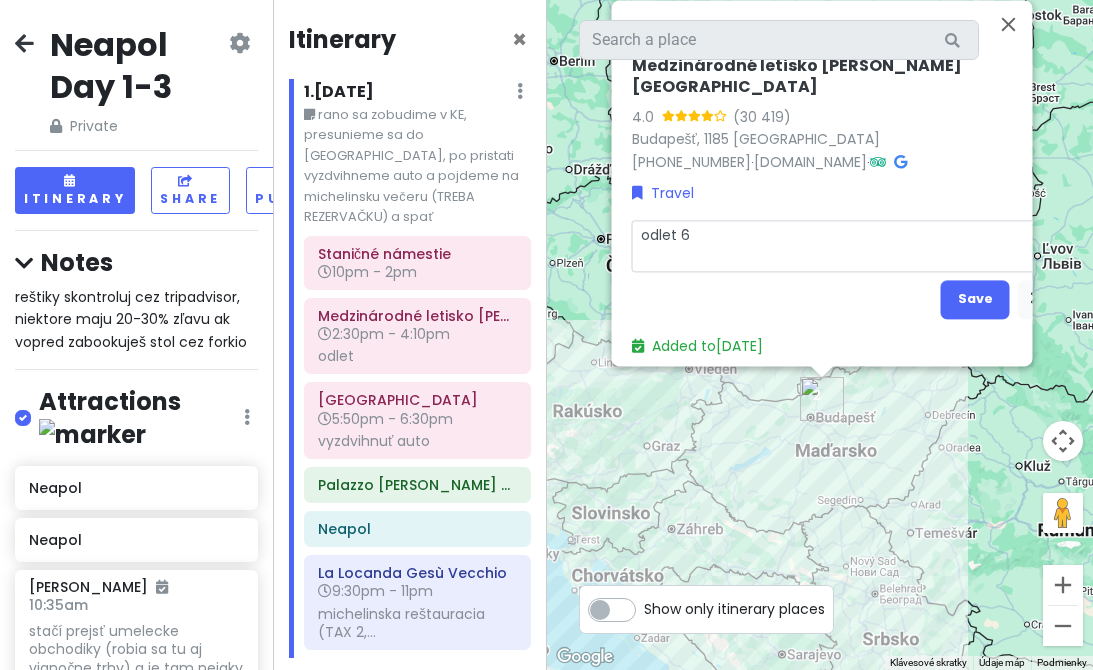 type on "x" 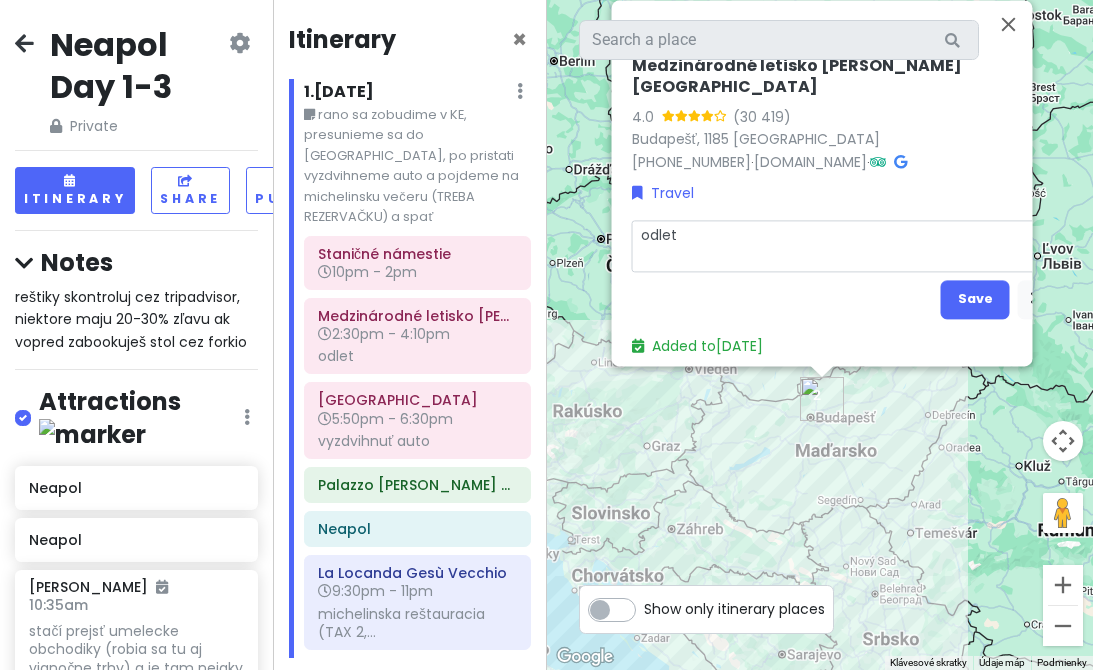 type on "x" 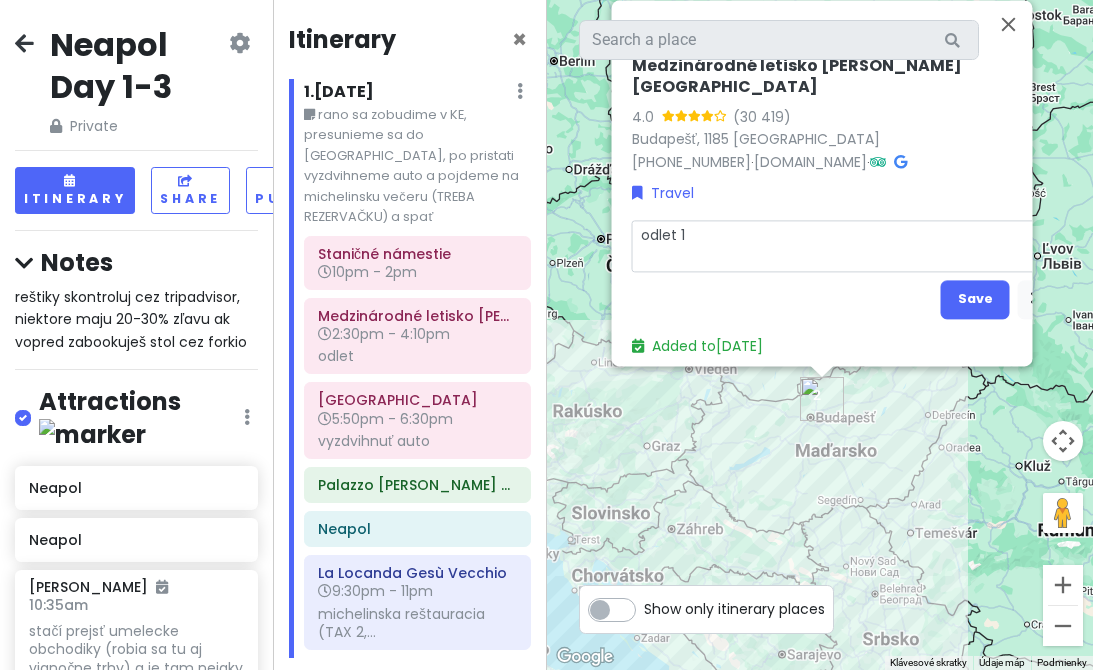 type on "x" 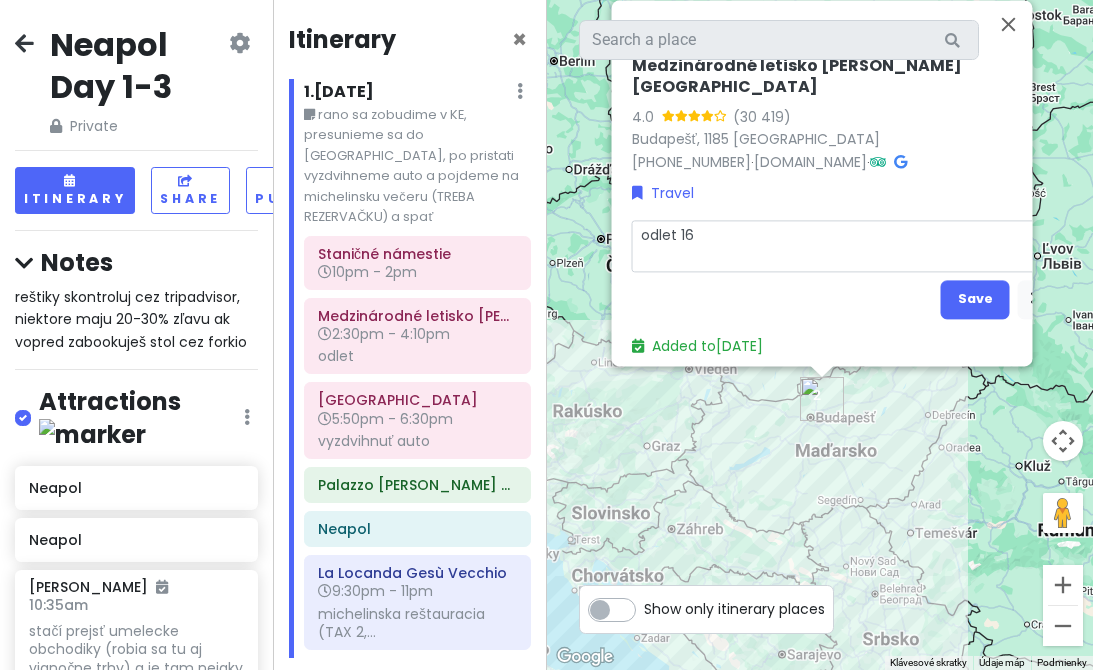 type on "x" 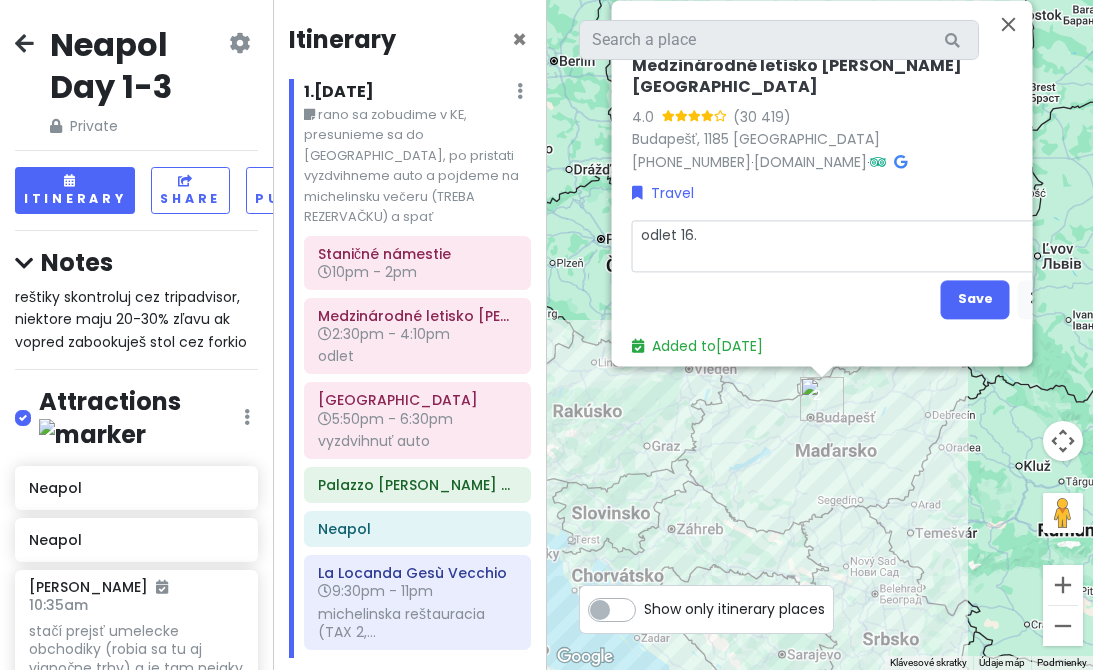 type on "x" 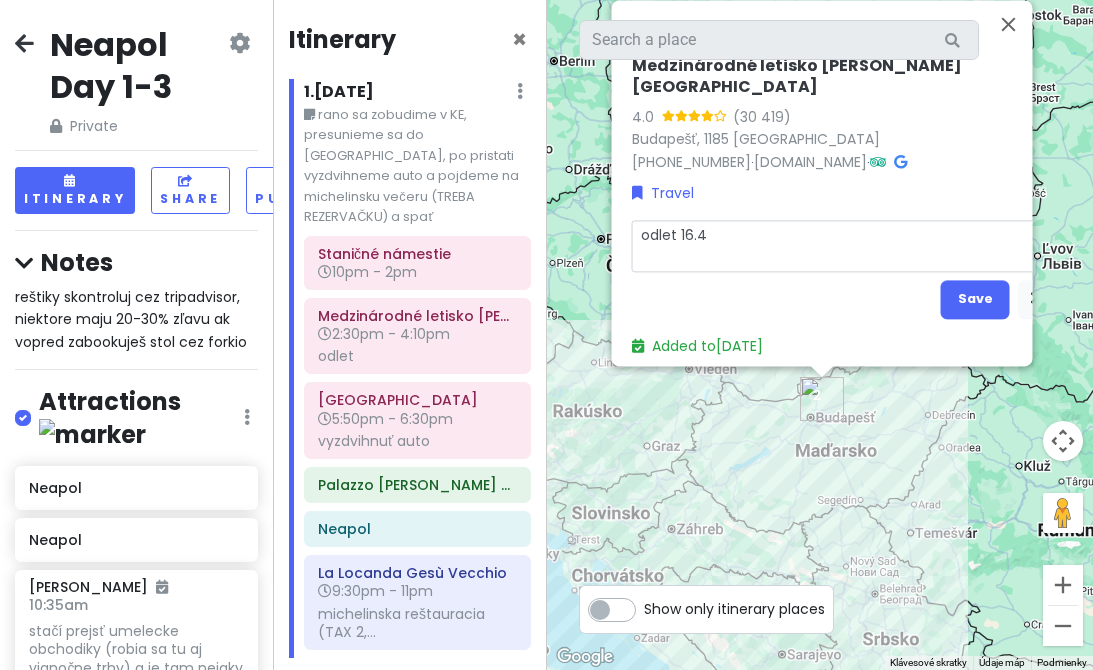 type on "x" 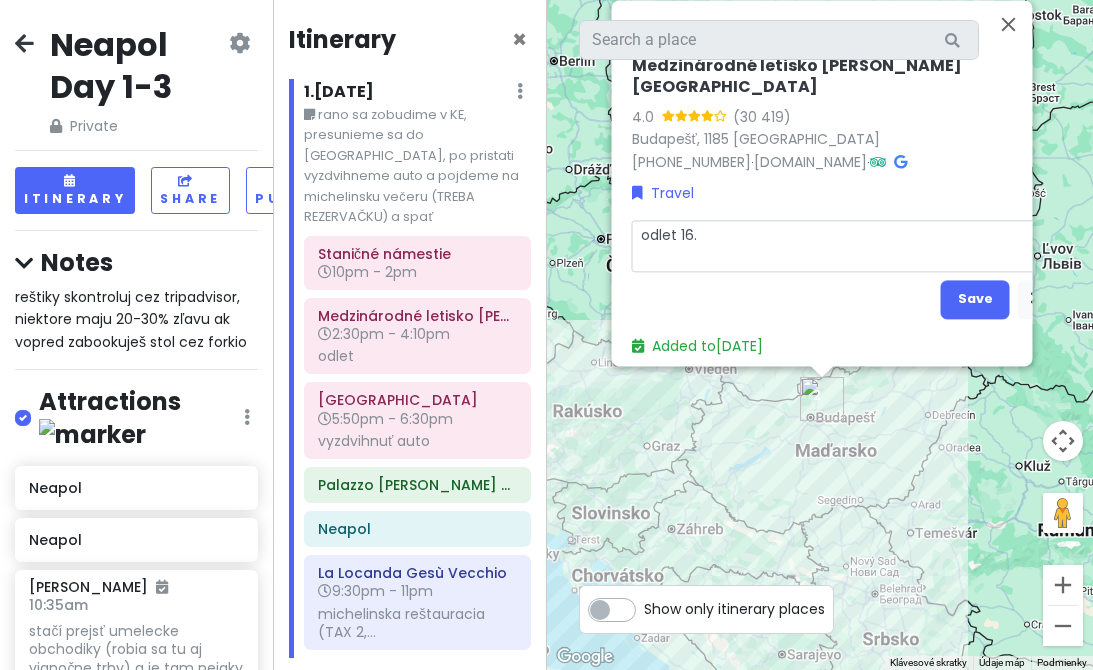 type on "x" 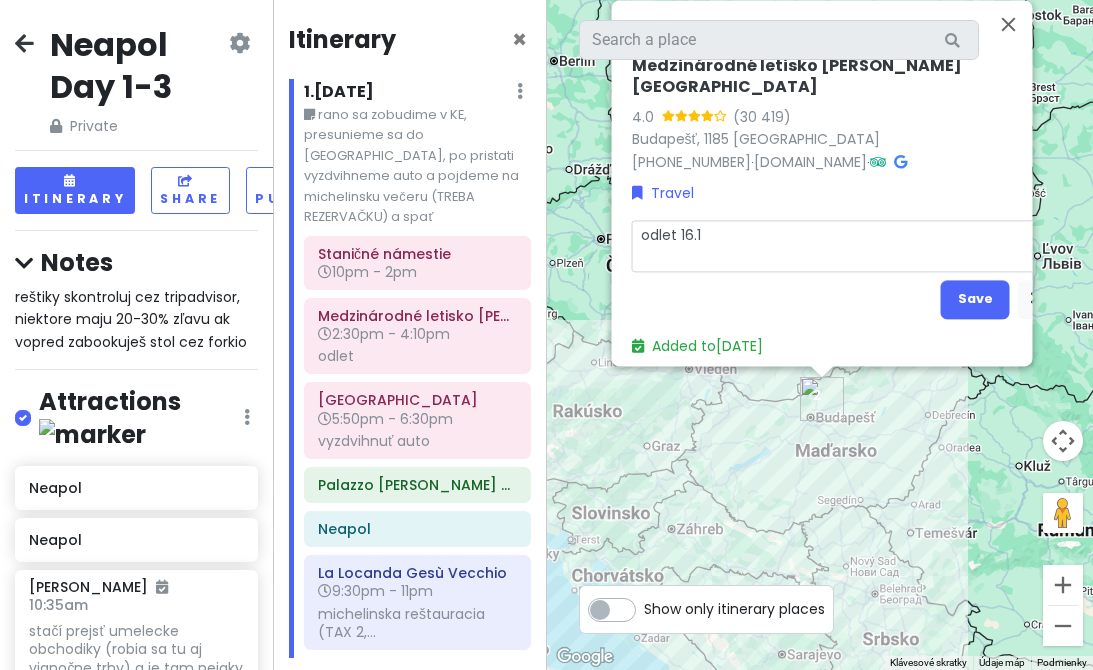 type on "x" 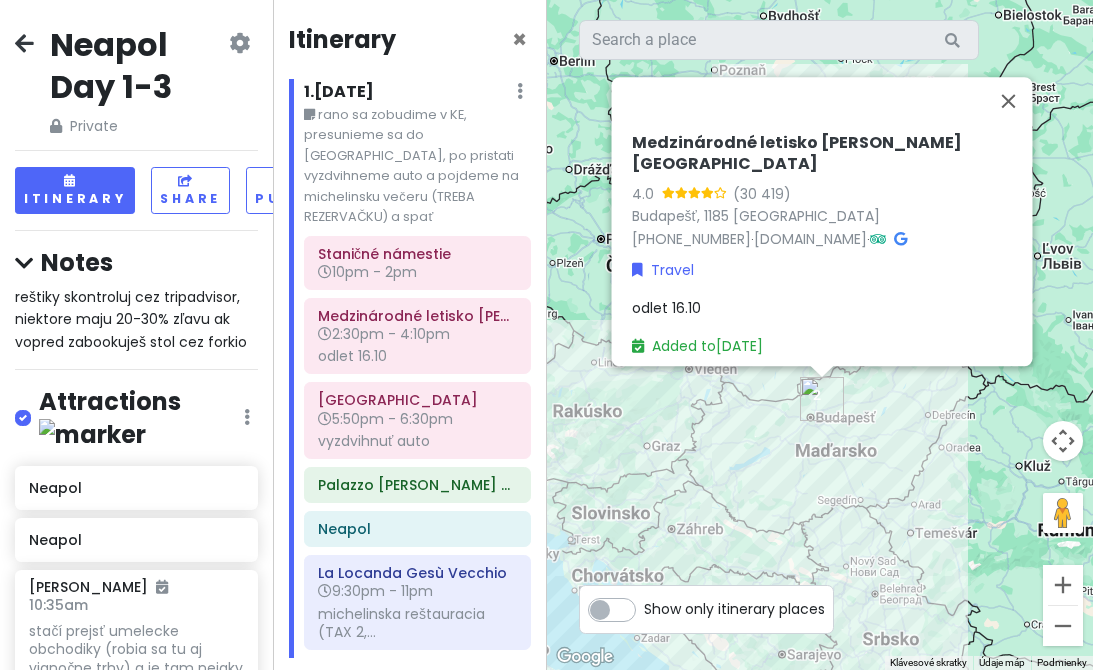 click on "Medzinárodné [PERSON_NAME] Budapešť 4.0        (30 419) [GEOGRAPHIC_DATA], 1185 Maďarsko [PHONE_NUMBER]   ·   [DOMAIN_NAME]   ·   Travel odlet 16.10 Added to  [DATE]" at bounding box center (843, 245) 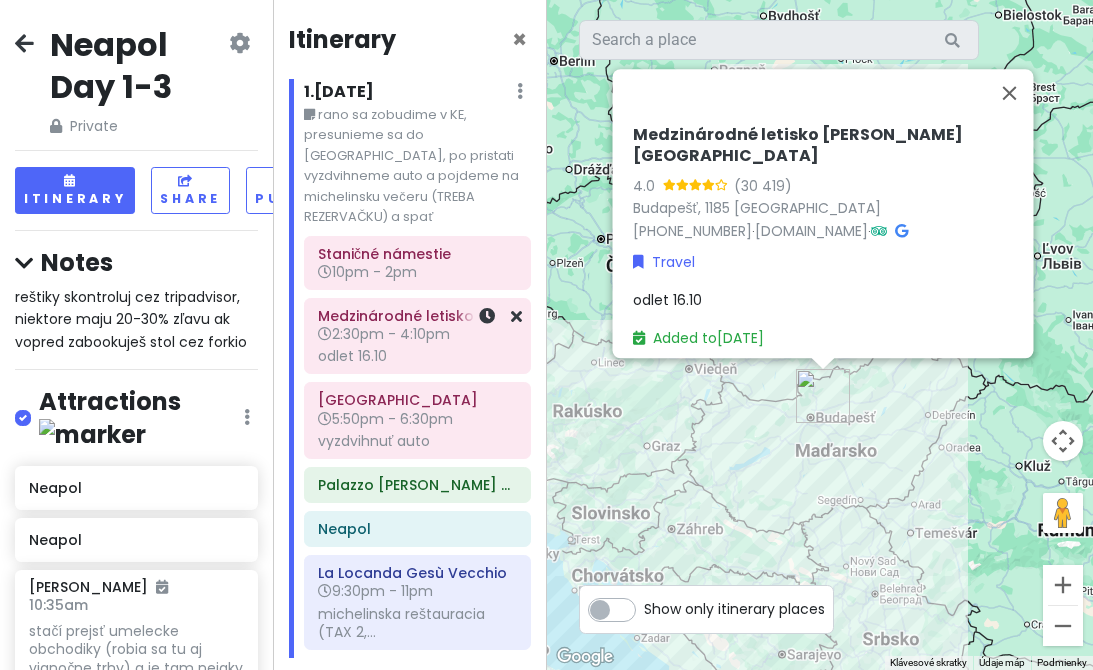 click on "Medzinárodné letisko [PERSON_NAME] [GEOGRAPHIC_DATA]" at bounding box center (417, 316) 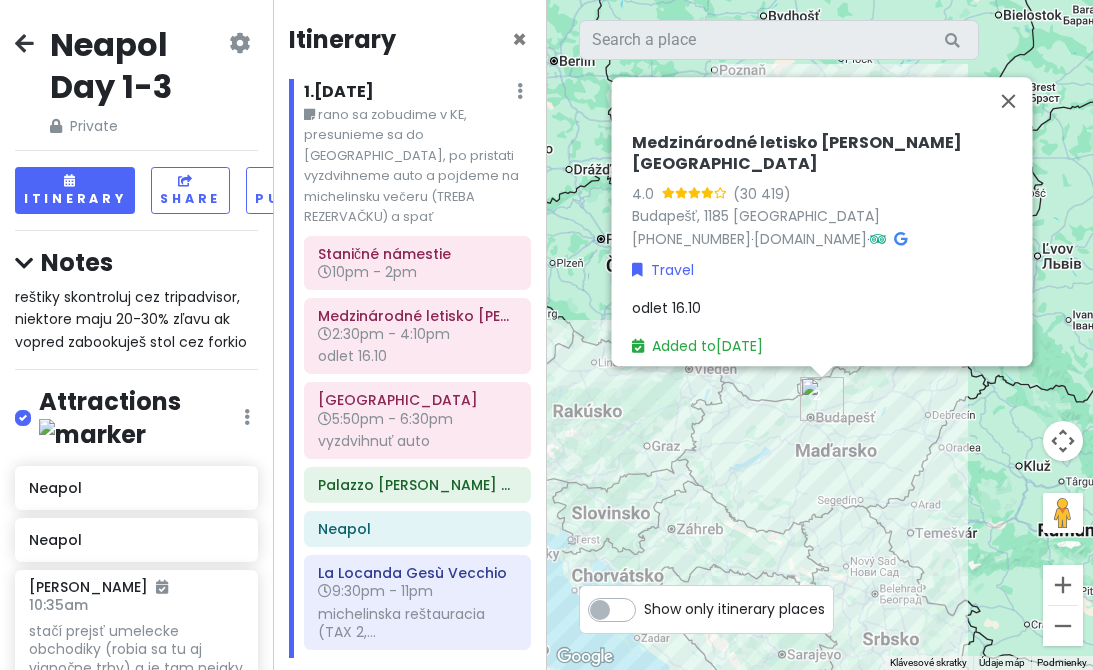 click at bounding box center [24, 43] 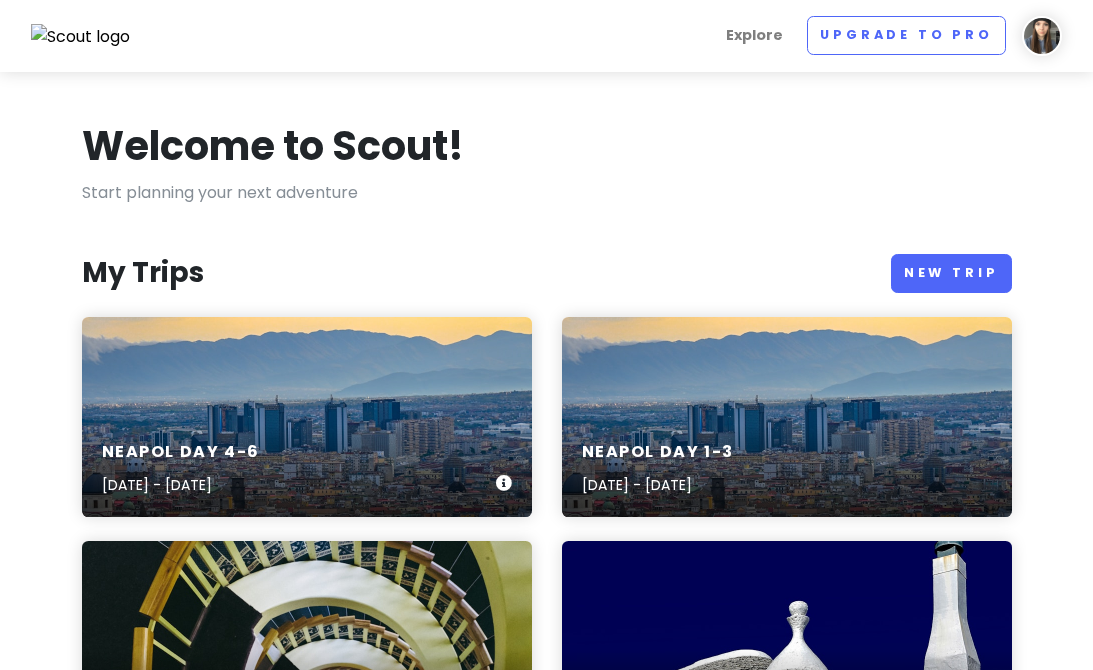 click on "Neapol day [DATE]-6 [DATE] - [DATE]" at bounding box center (307, 417) 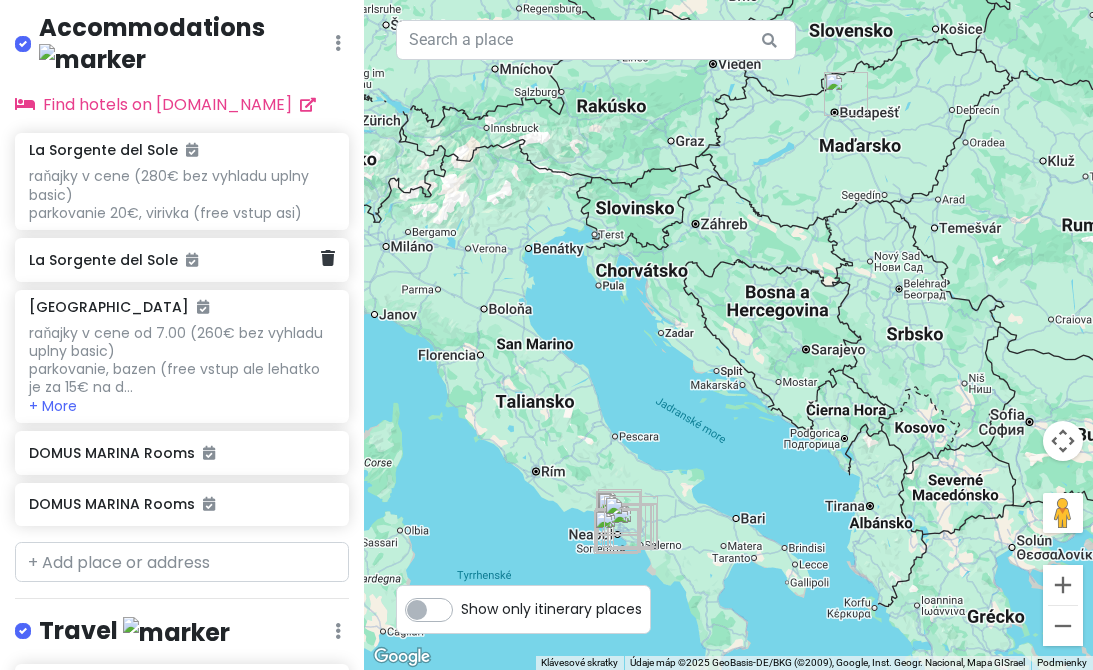 scroll, scrollTop: 906, scrollLeft: 0, axis: vertical 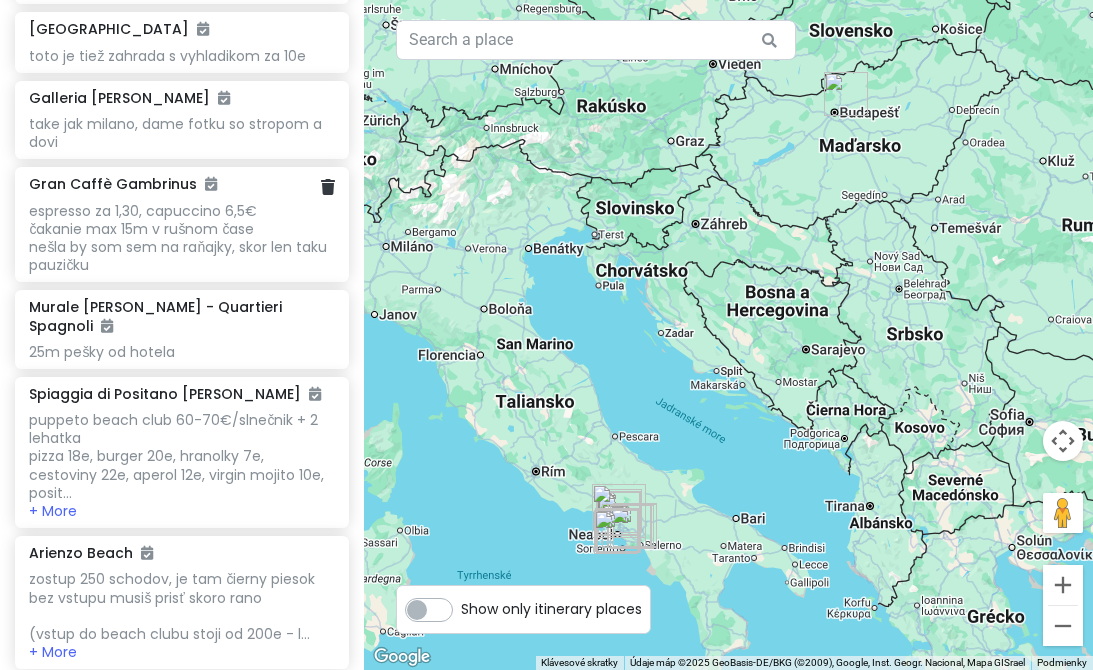 click on "espresso za 1,30, capuccino 6,5€
čakanie max 15m v rušnom čase
nešla by som sem na raňajky, skor len taku pauzičku" at bounding box center (182, -288) 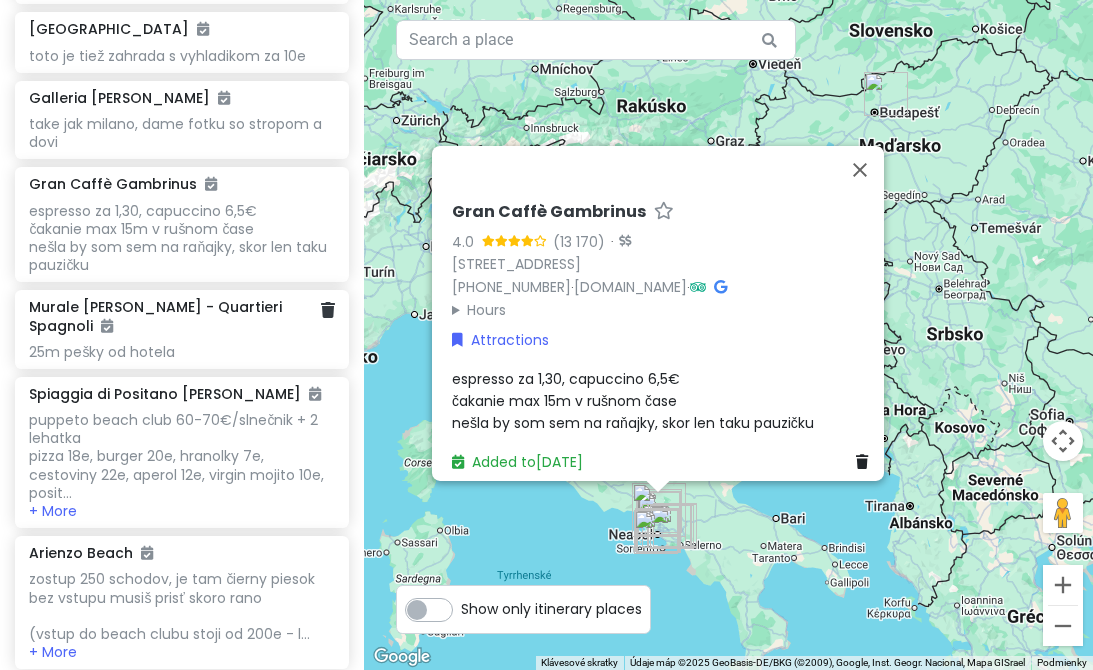 scroll, scrollTop: 0, scrollLeft: 0, axis: both 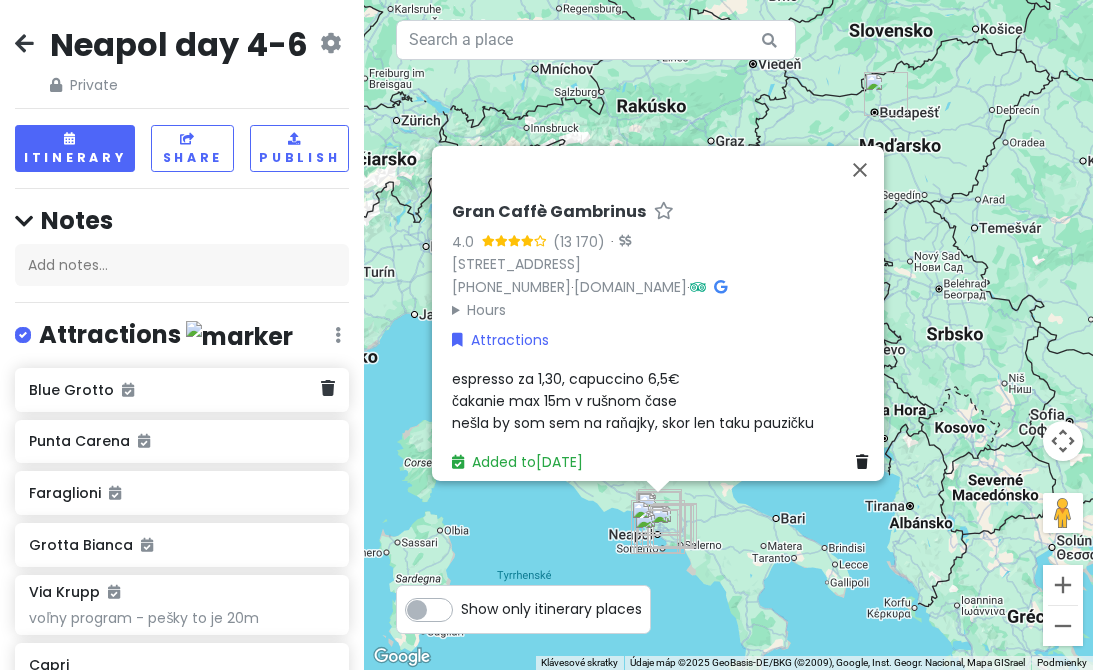 click on "Blue Grotto" at bounding box center (175, 390) 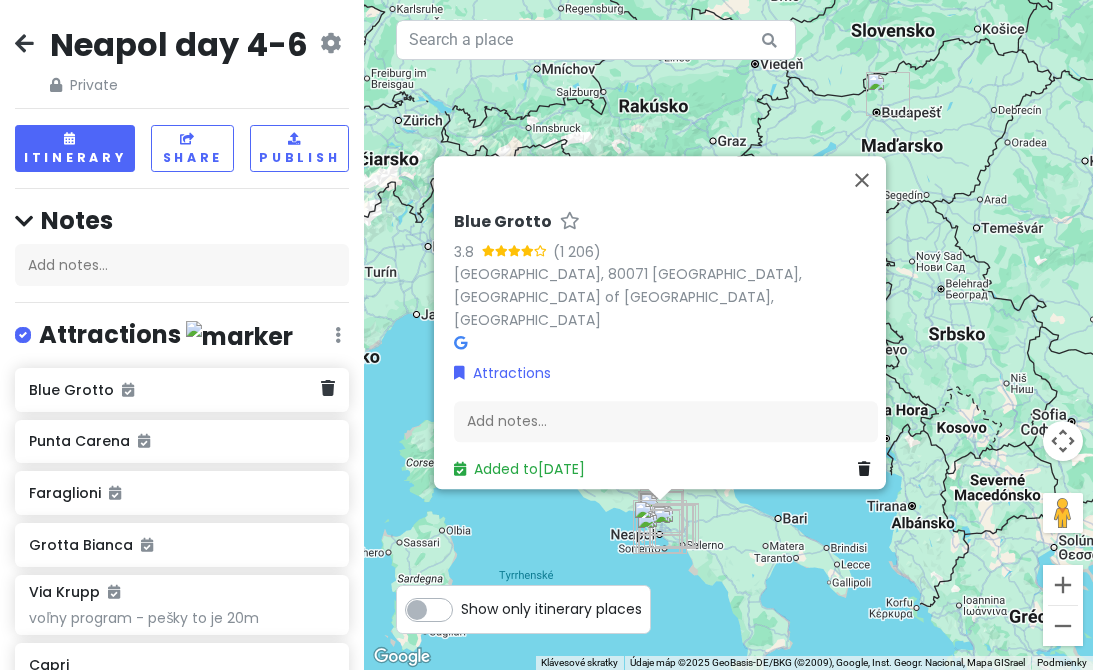 click on "Blue Grotto" at bounding box center [175, 390] 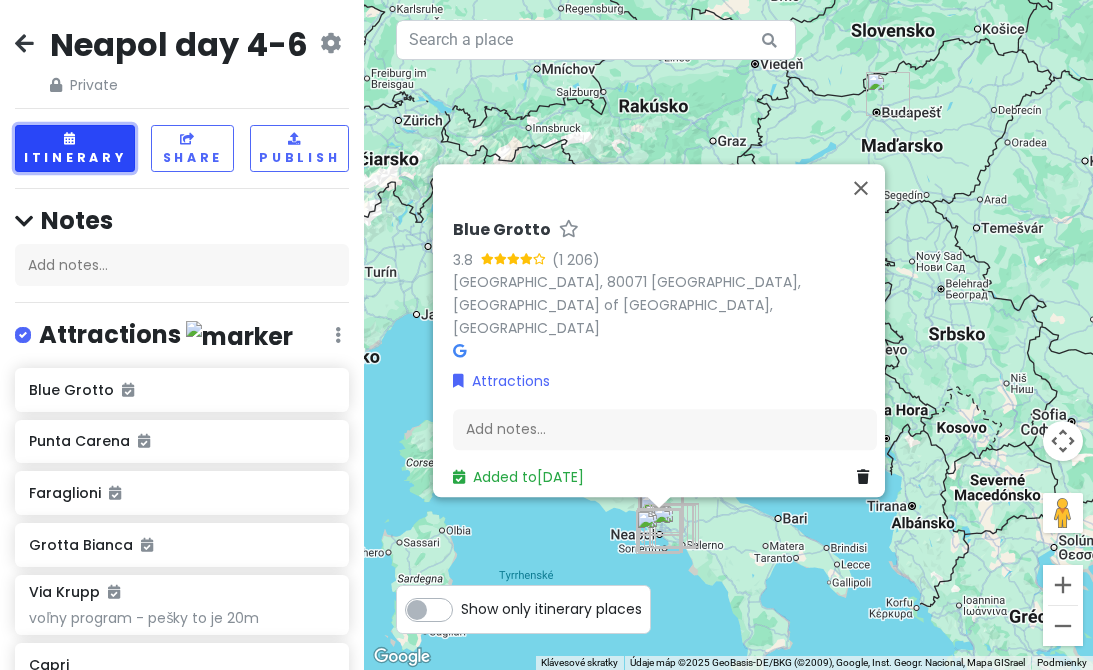 click on "Itinerary" at bounding box center (75, 148) 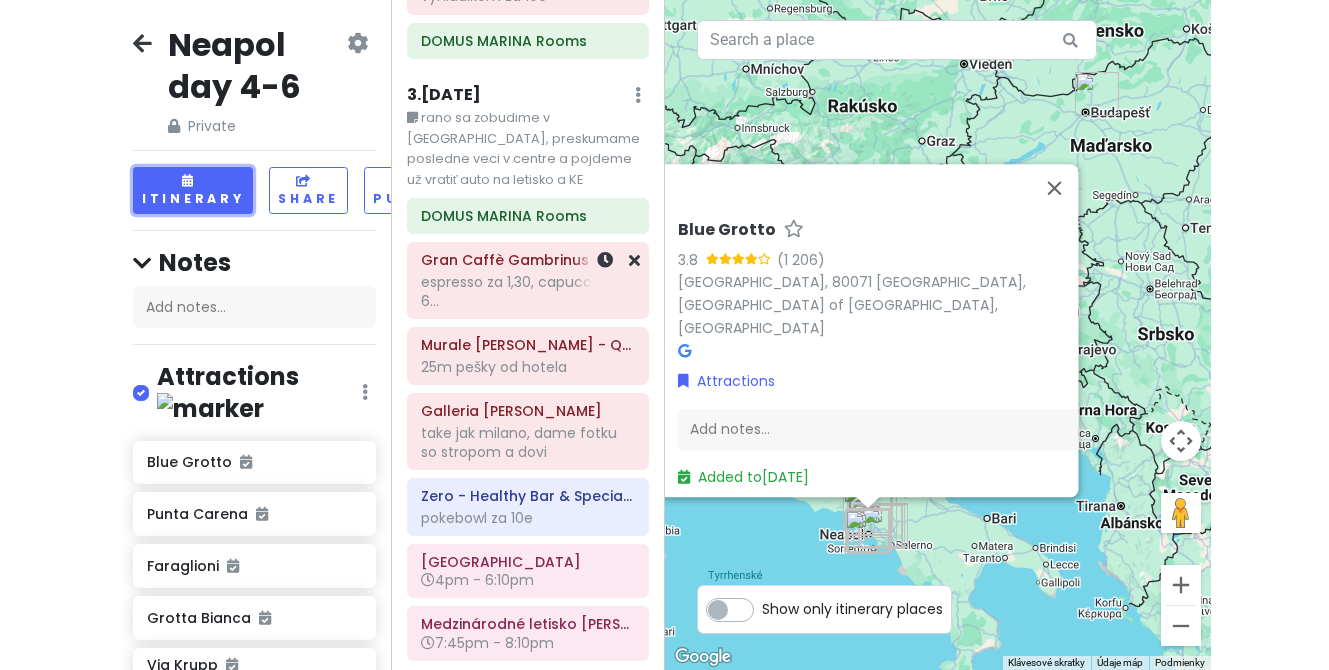 scroll, scrollTop: 1737, scrollLeft: 0, axis: vertical 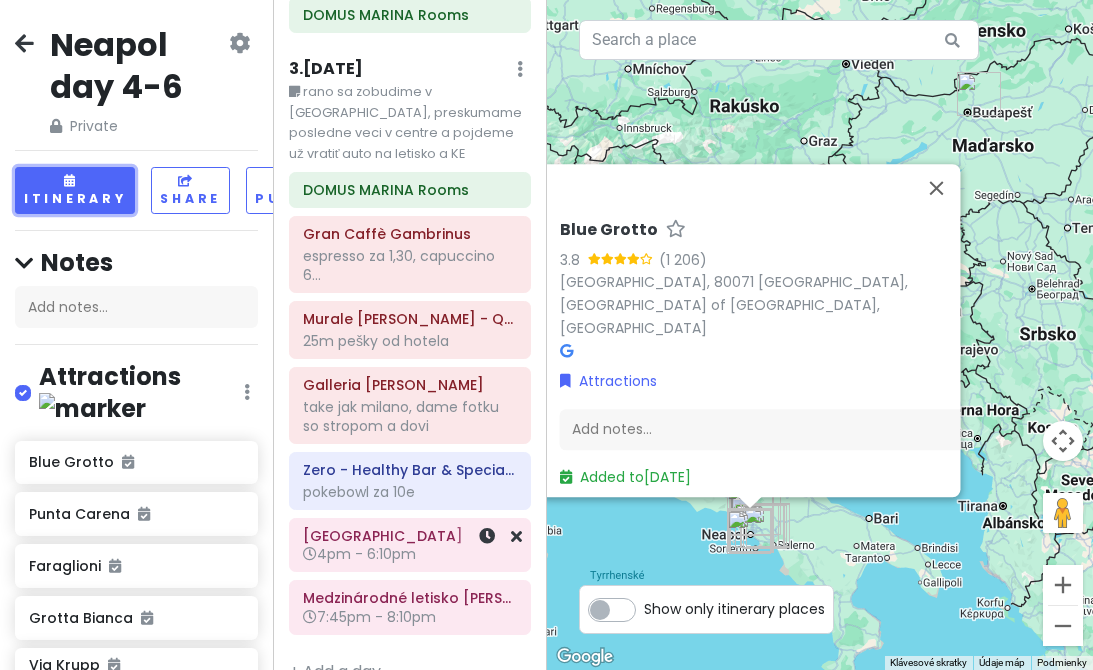 click on "[GEOGRAPHIC_DATA]" at bounding box center (410, 536) 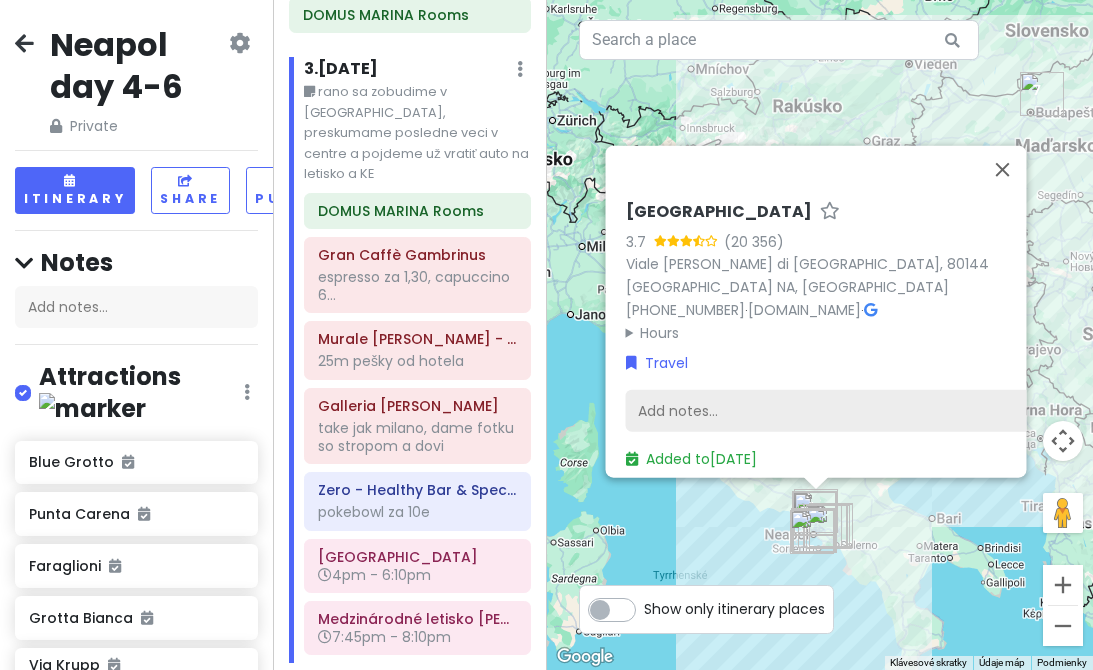 click on "Add notes..." at bounding box center [837, 411] 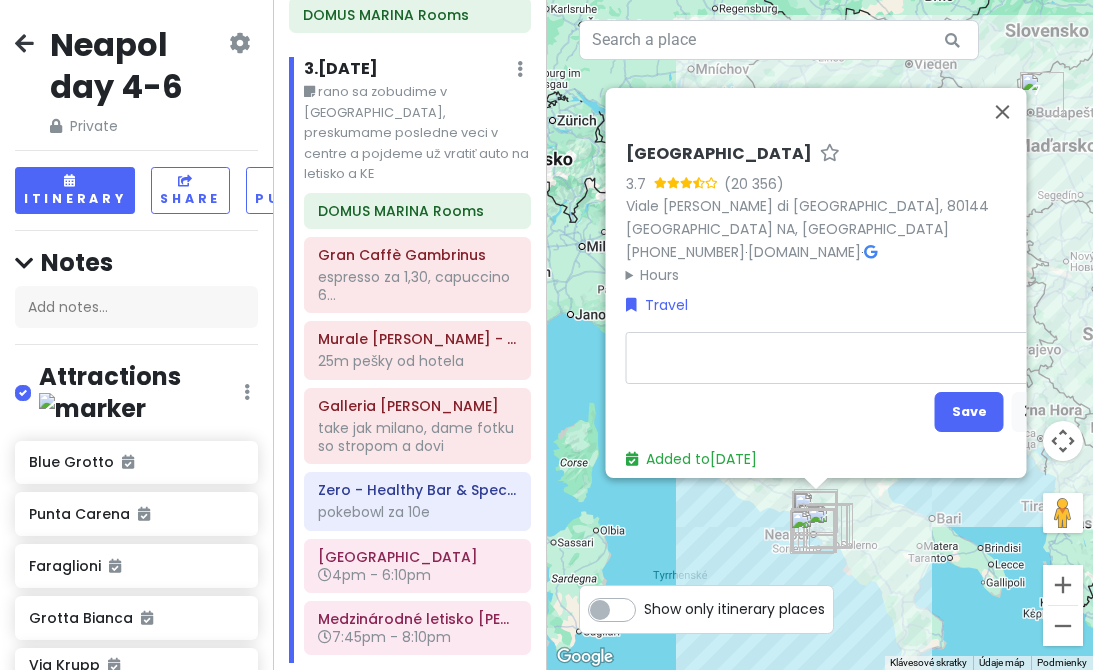 type on "x" 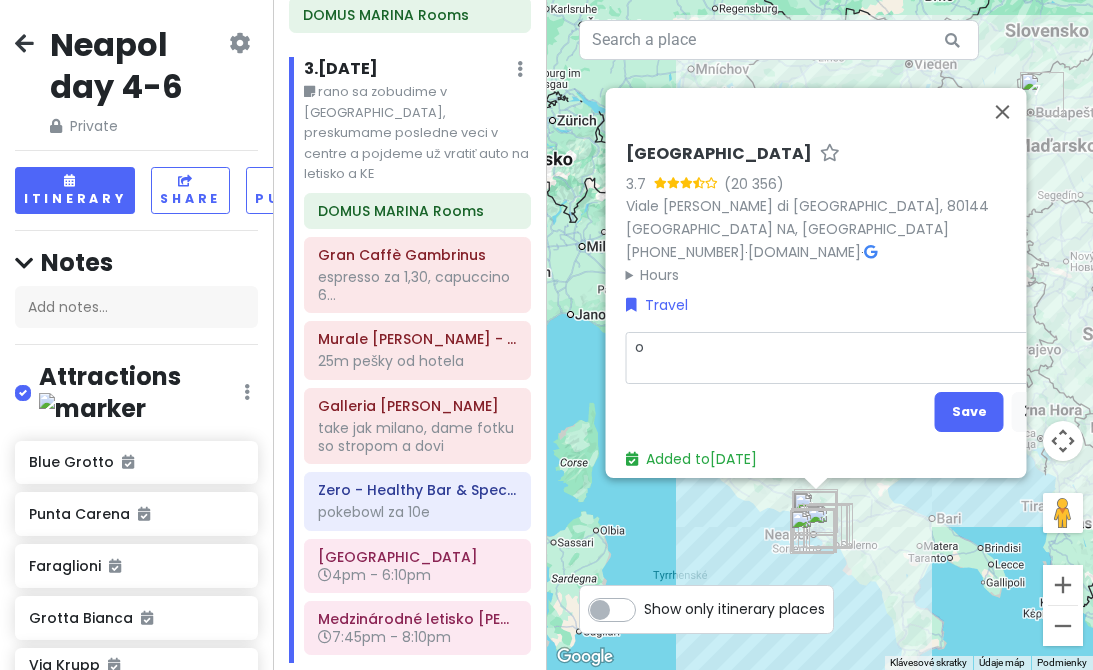 type on "x" 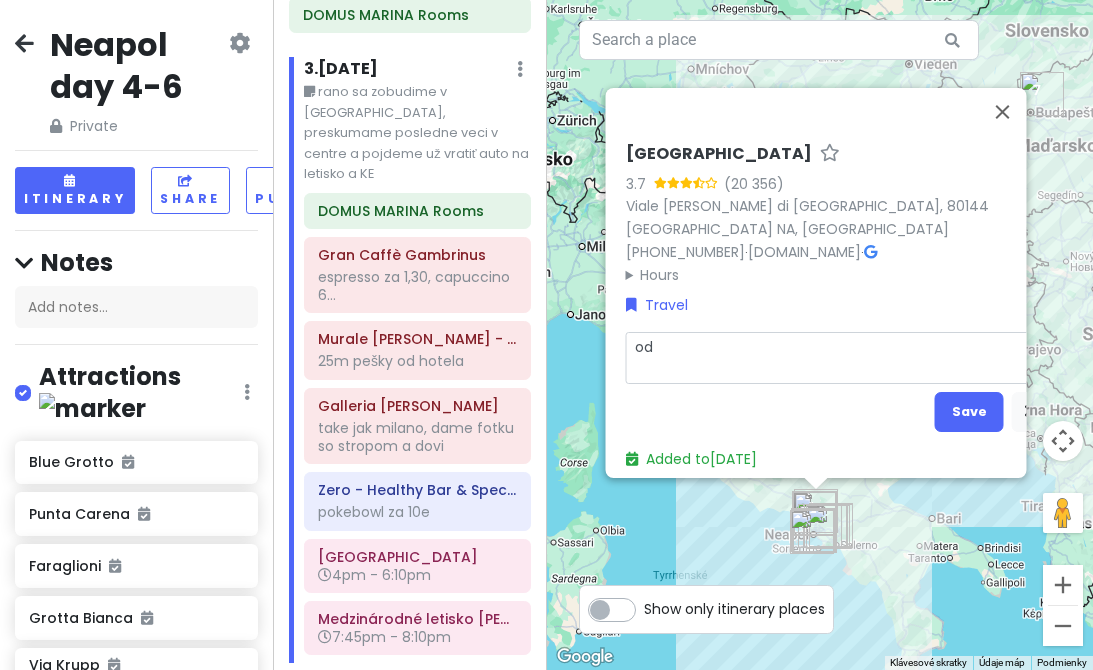 type on "odl" 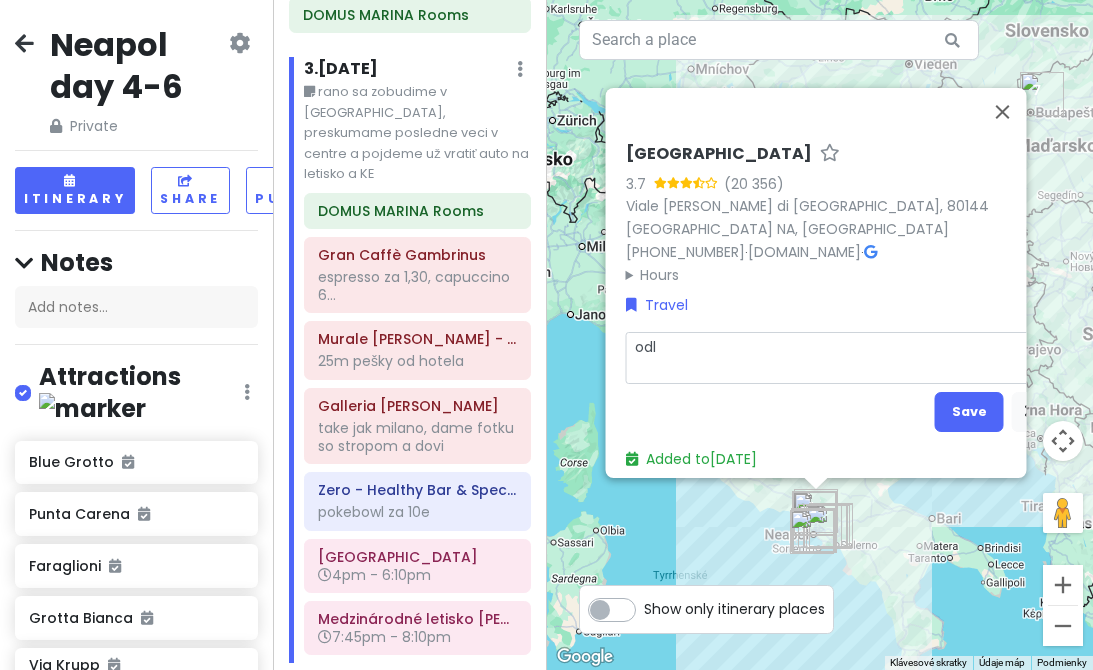 type on "x" 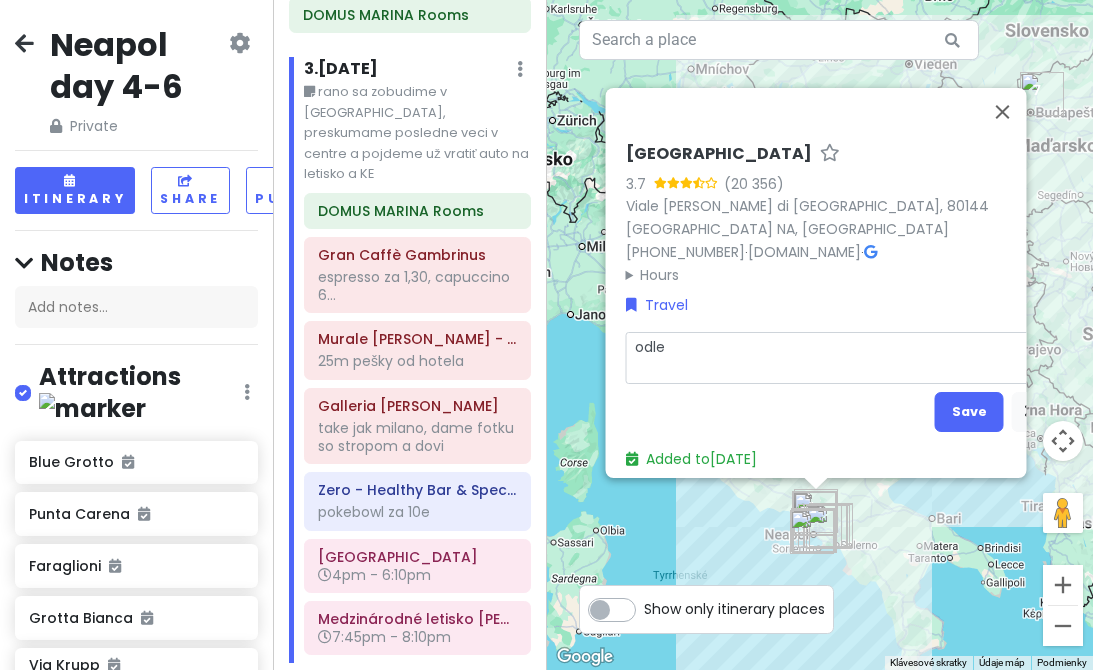 type on "x" 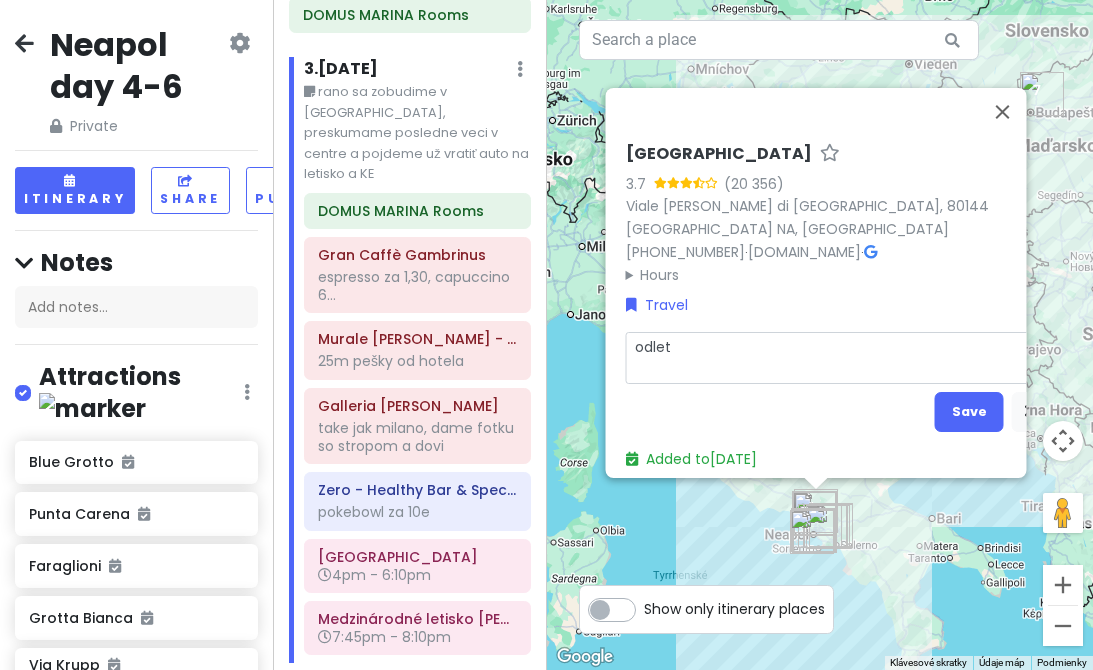 type on "x" 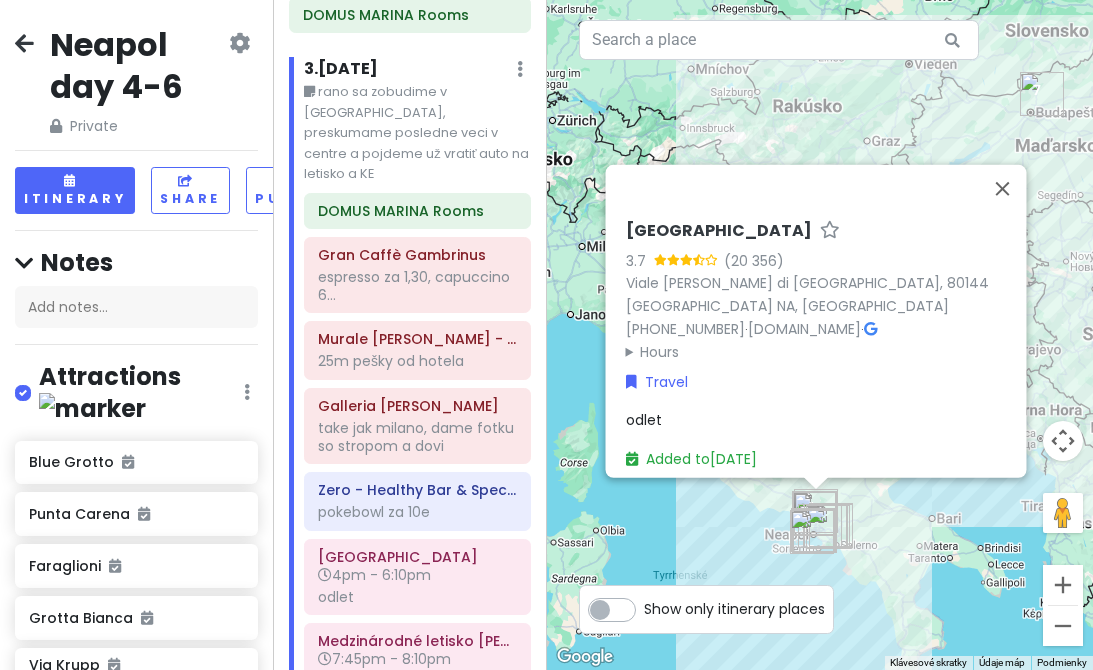 click on "odlet" at bounding box center [837, 420] 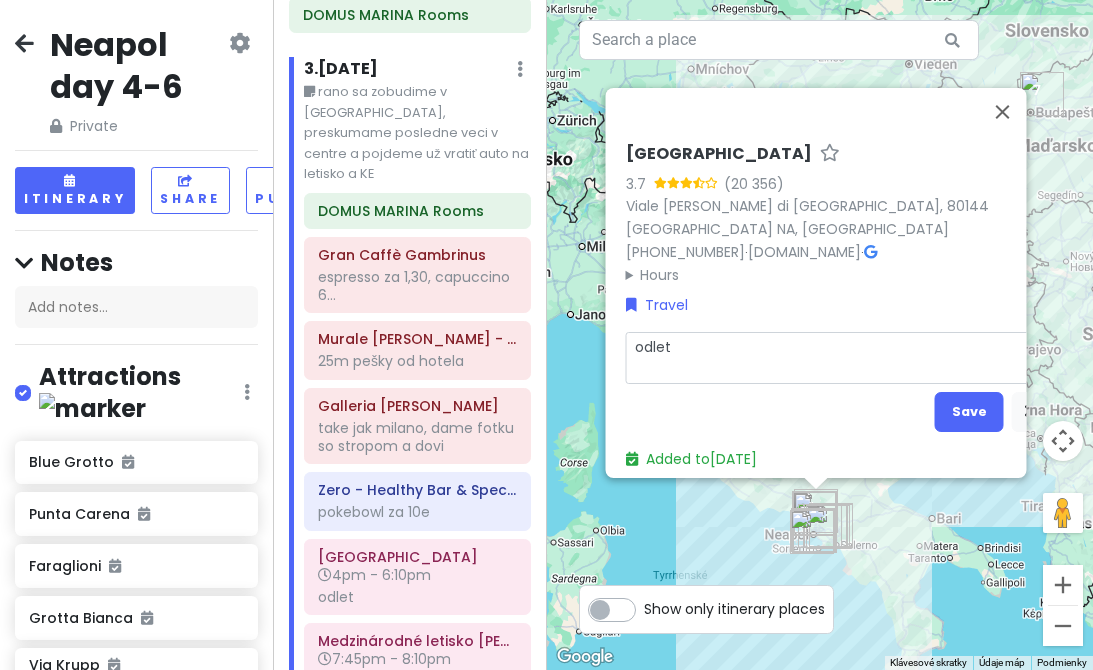 click on "odlet" at bounding box center [837, 358] 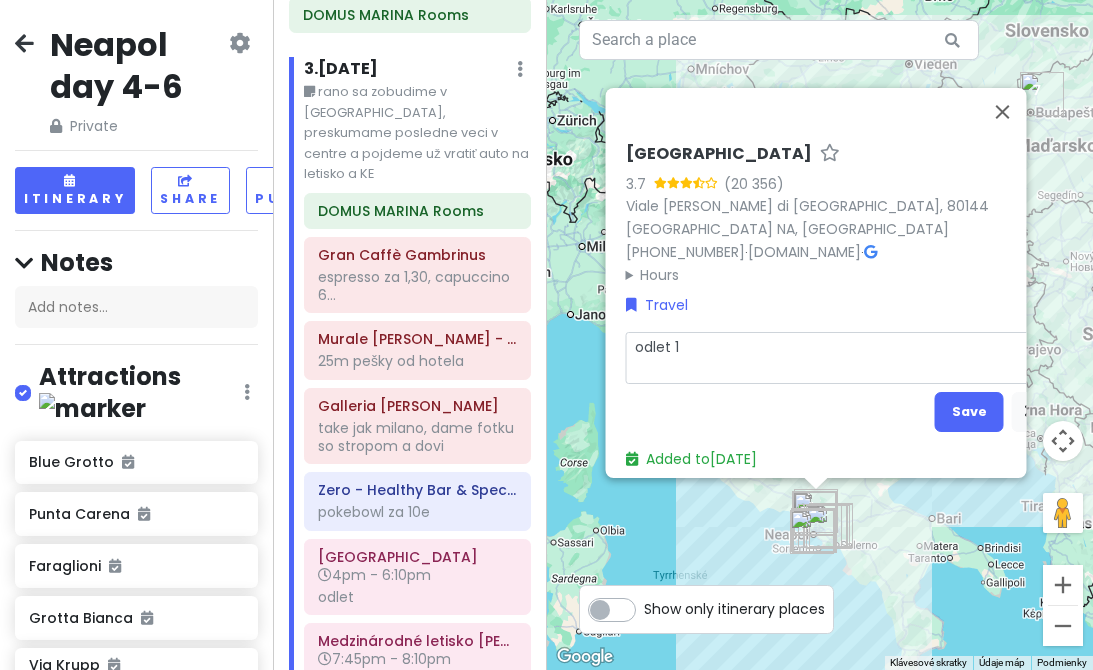 type on "x" 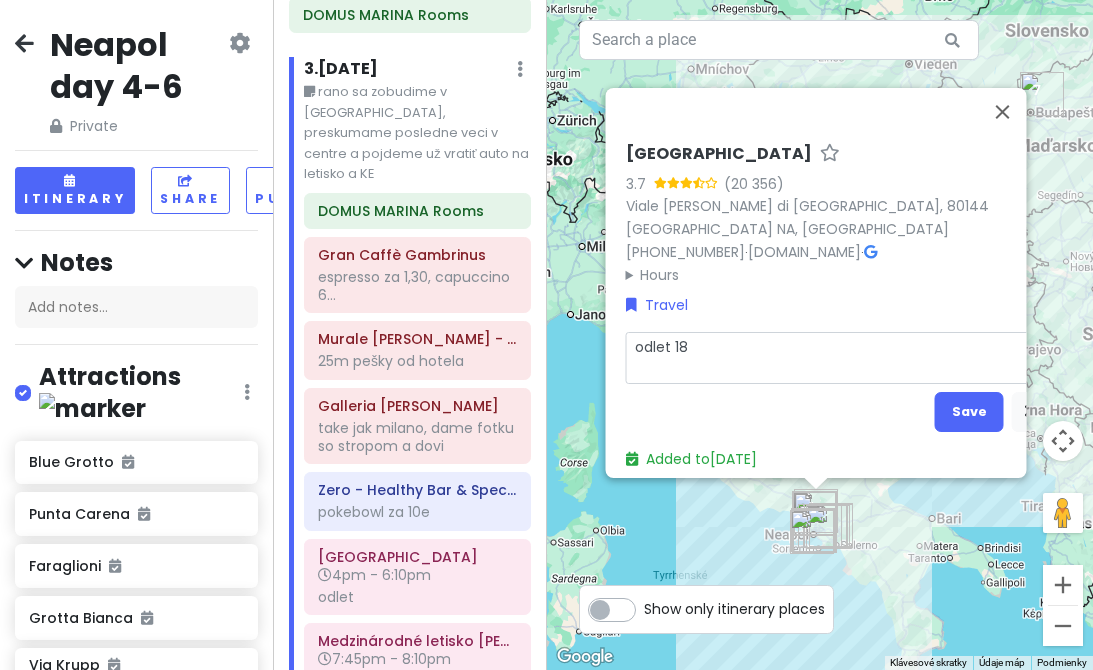 type on "x" 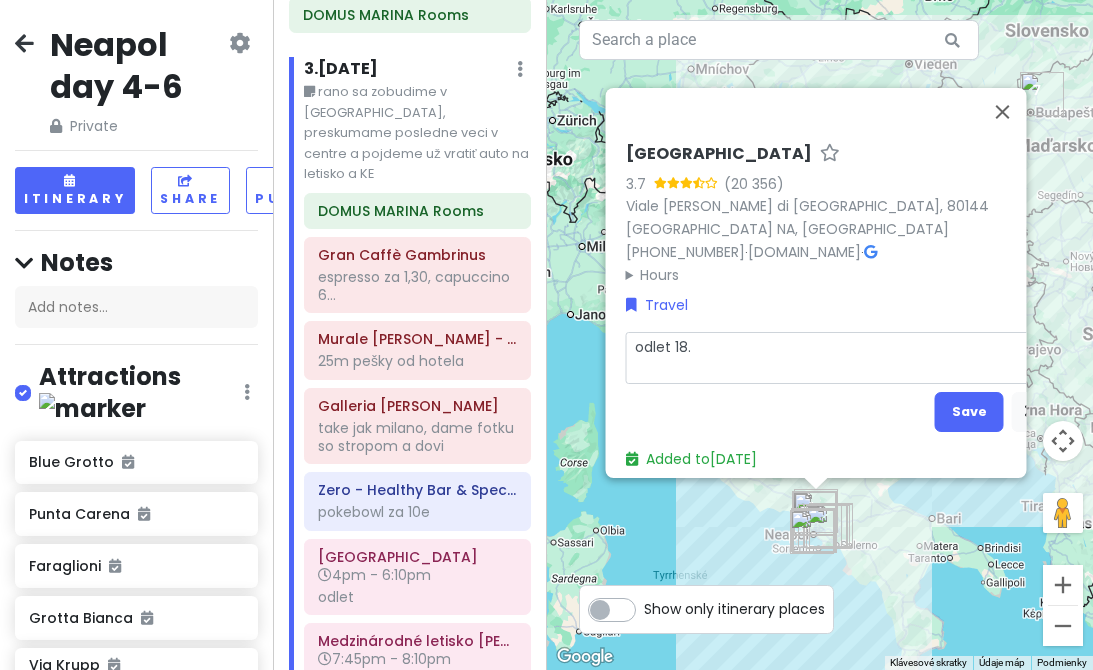 type on "x" 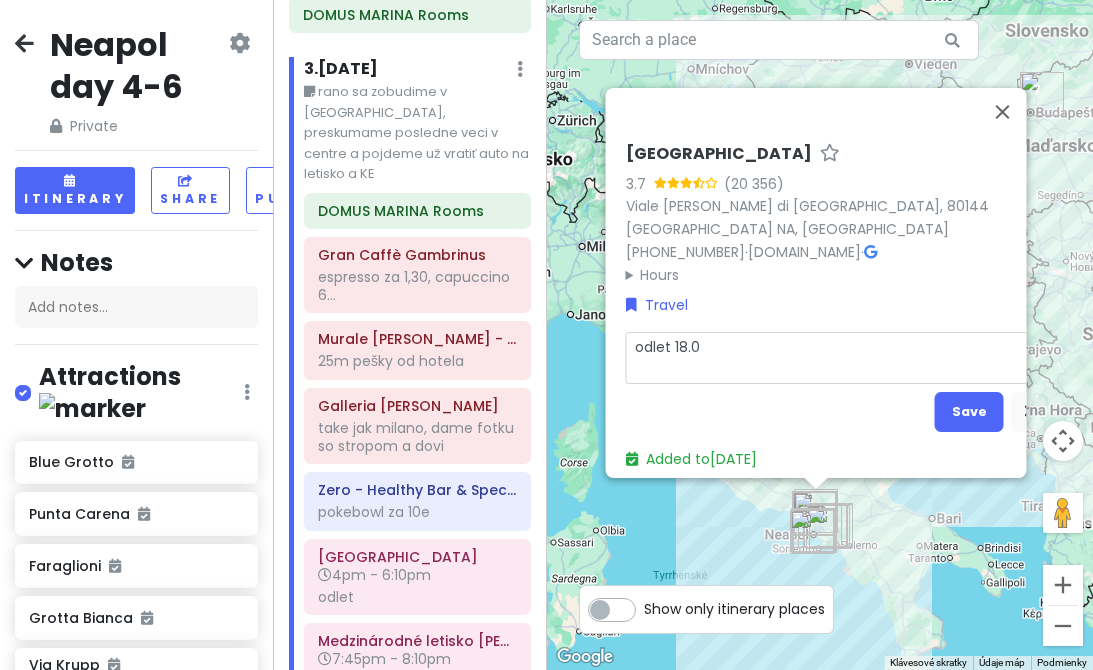 type on "x" 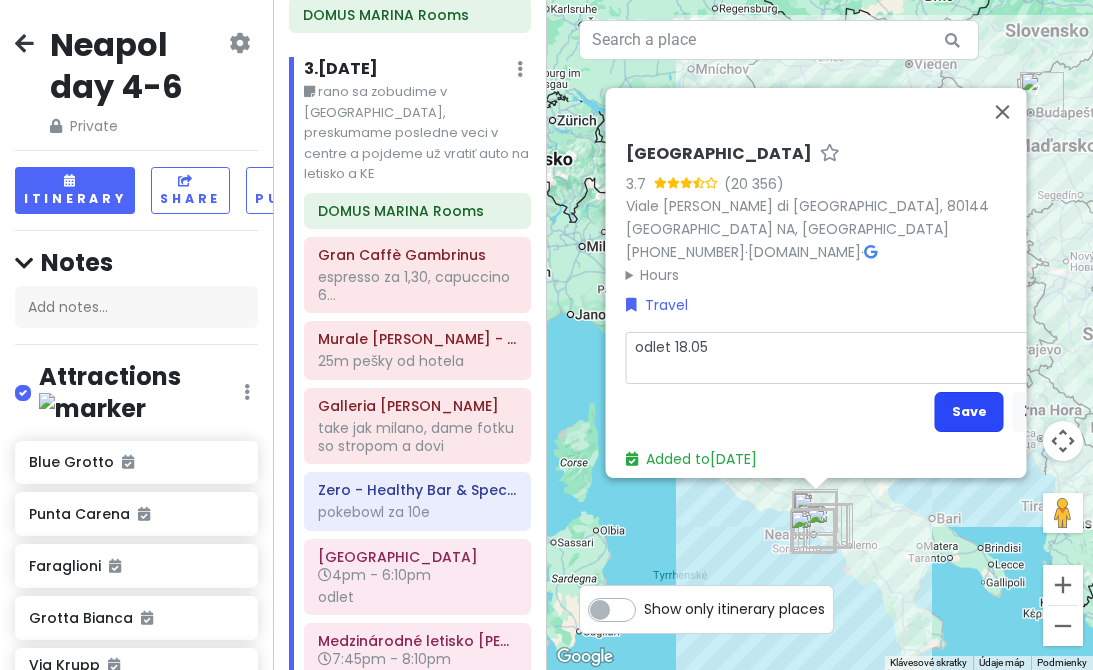 type on "odlet 18.05" 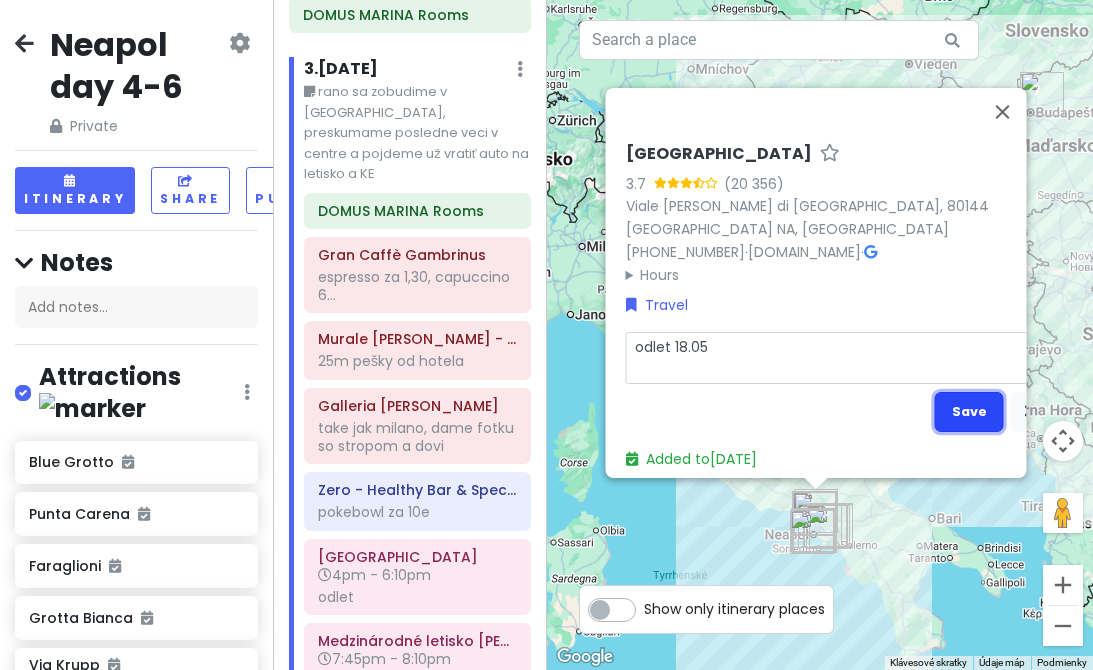 click on "Save" at bounding box center [968, 411] 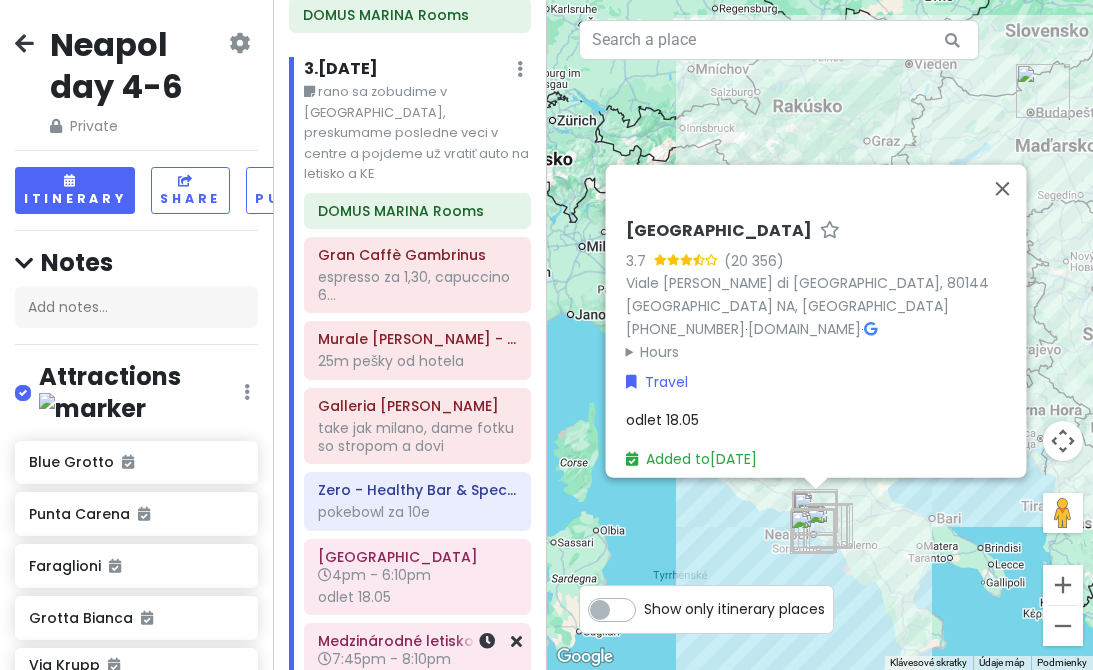 click on "Medzinárodné letisko [PERSON_NAME] [GEOGRAPHIC_DATA]" at bounding box center (417, 641) 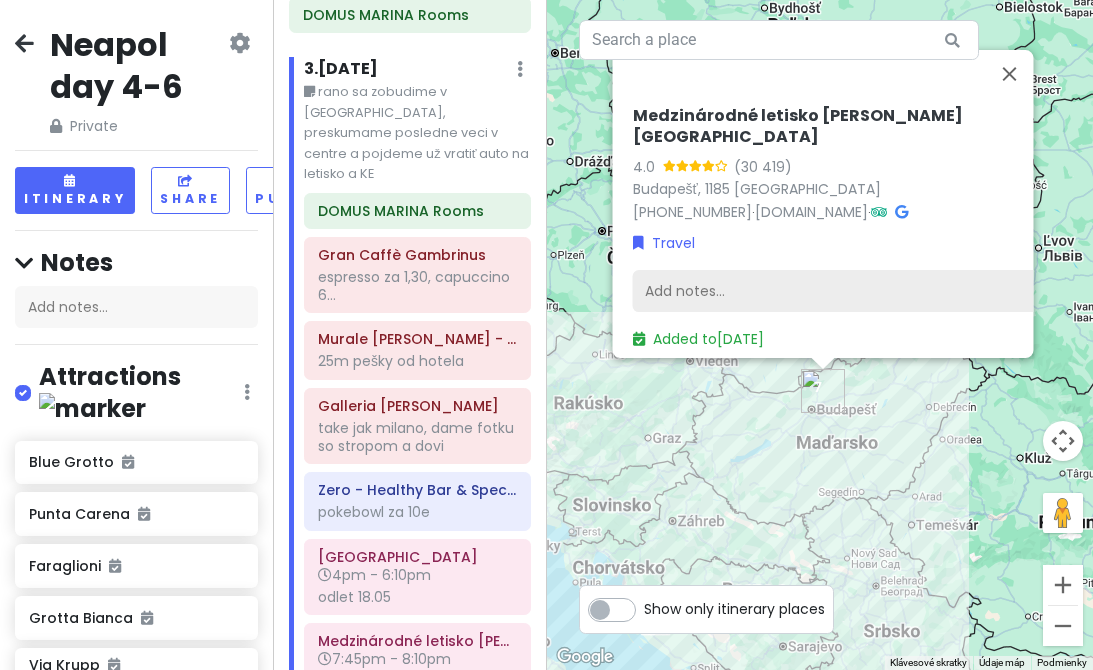 click on "Add notes..." at bounding box center (844, 291) 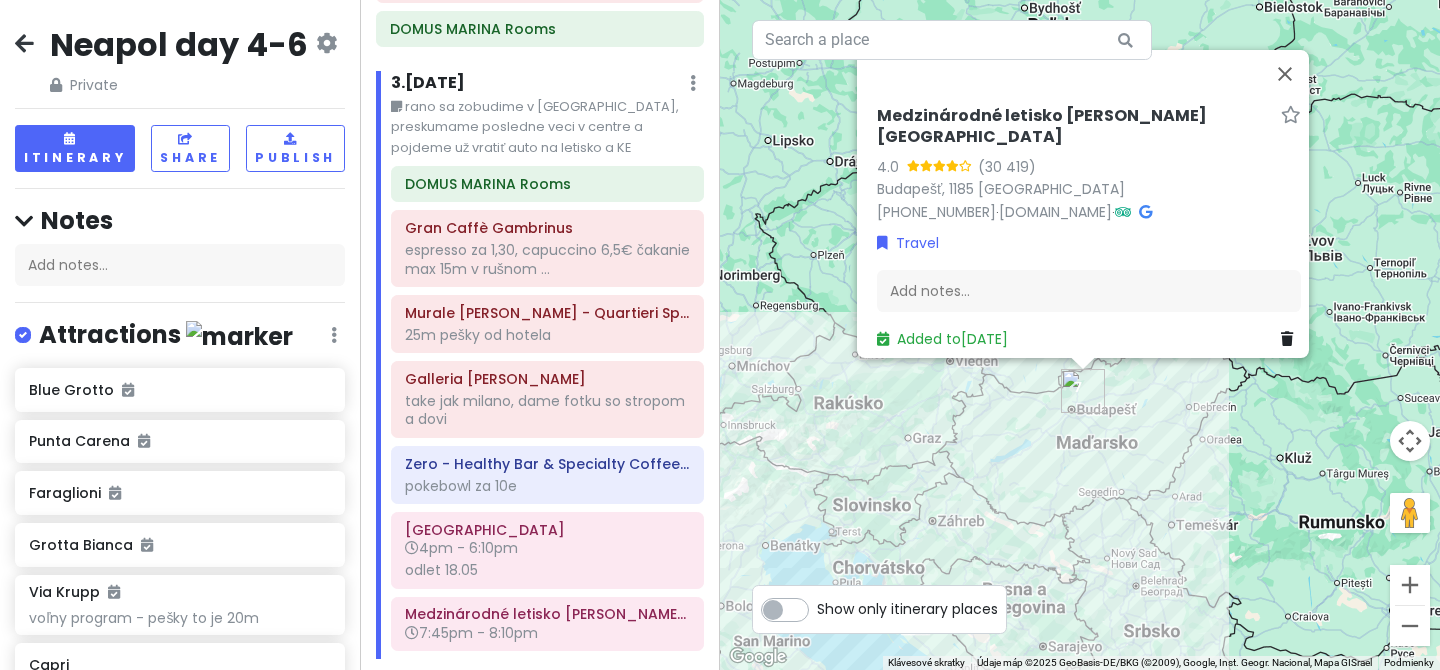 scroll, scrollTop: 1623, scrollLeft: 0, axis: vertical 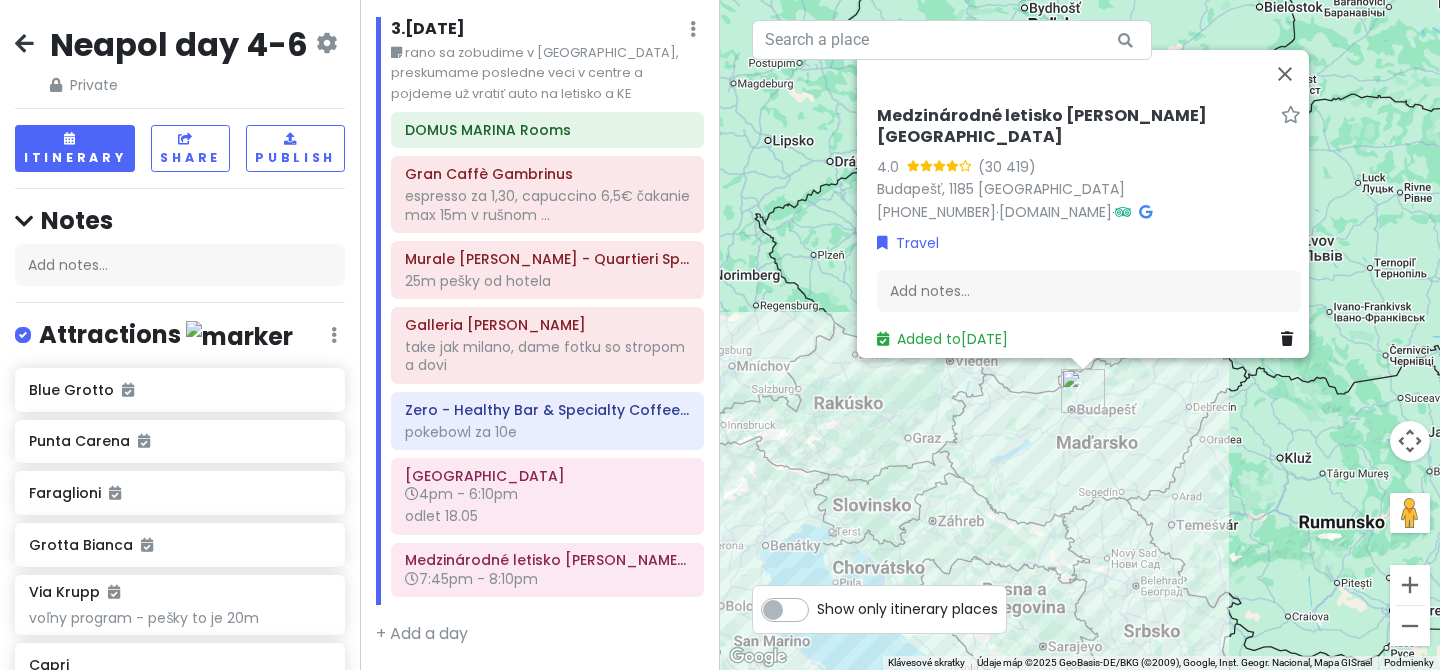 click on "Neapol day 4-6 Private Change Dates Make a Copy Delete Trip Go Pro ⚡️ Give Feedback 💡 Support Scout ☕️" at bounding box center [180, 60] 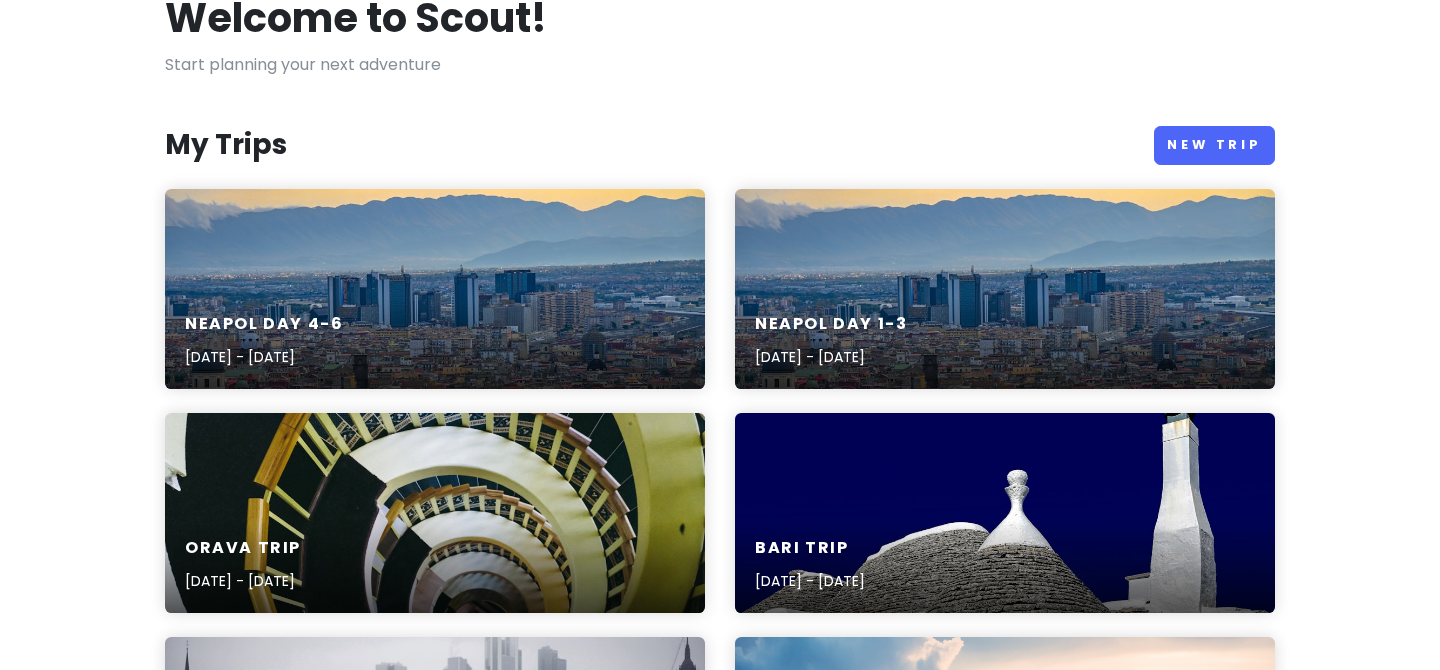 scroll, scrollTop: 125, scrollLeft: 0, axis: vertical 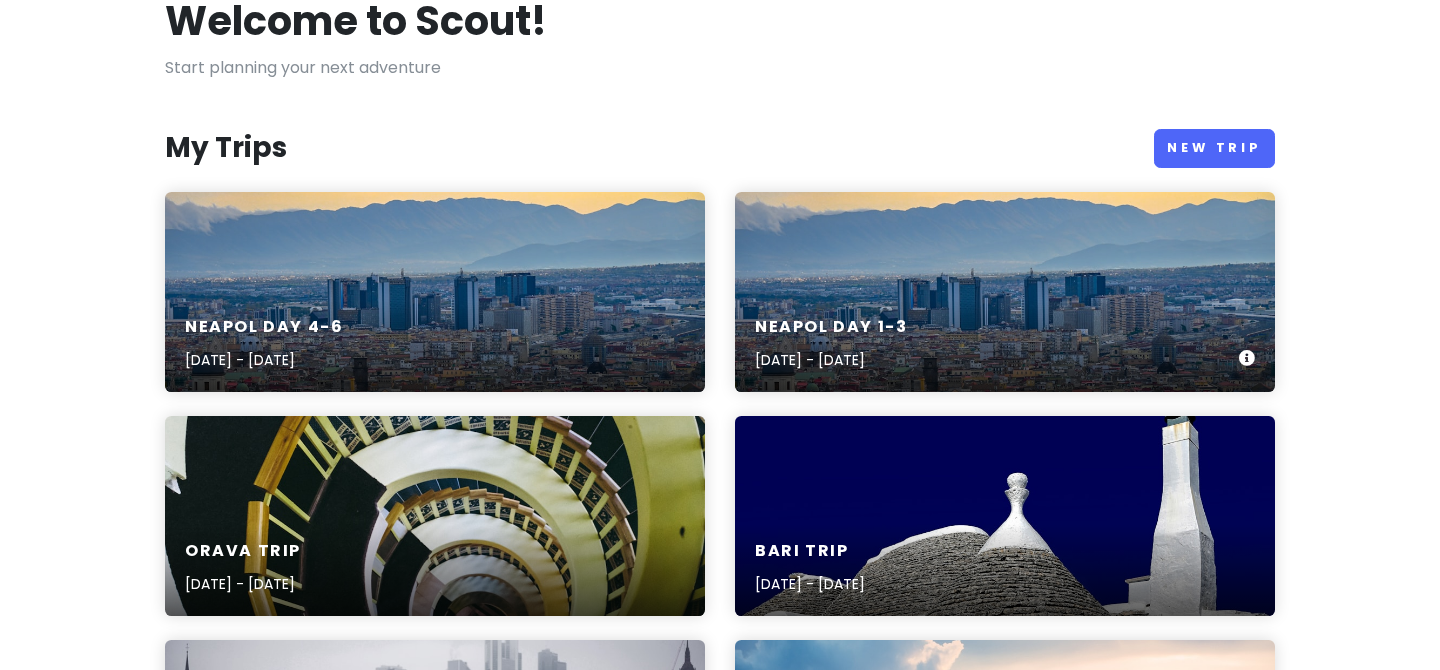 click on "Neapol Day [DATE]-3 [DATE] - [DATE]" at bounding box center (1005, 292) 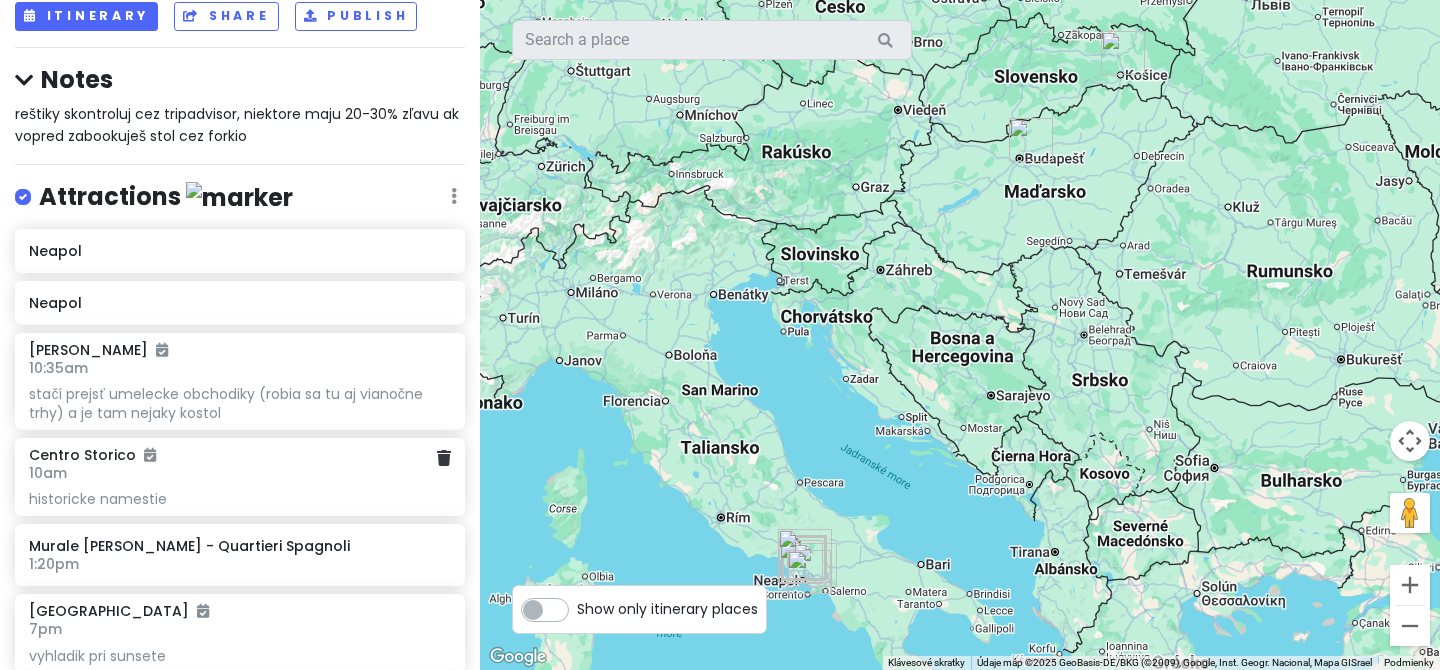 scroll, scrollTop: 71, scrollLeft: 0, axis: vertical 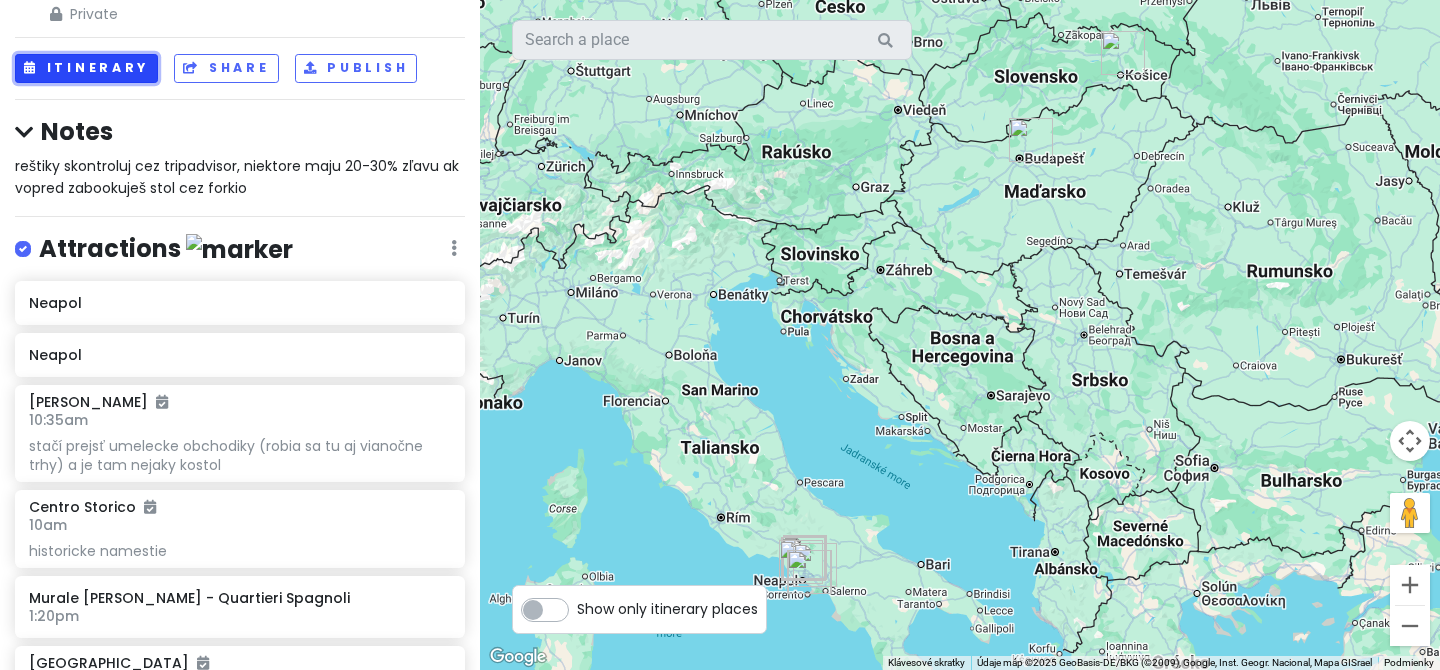 click on "Itinerary" at bounding box center [86, 68] 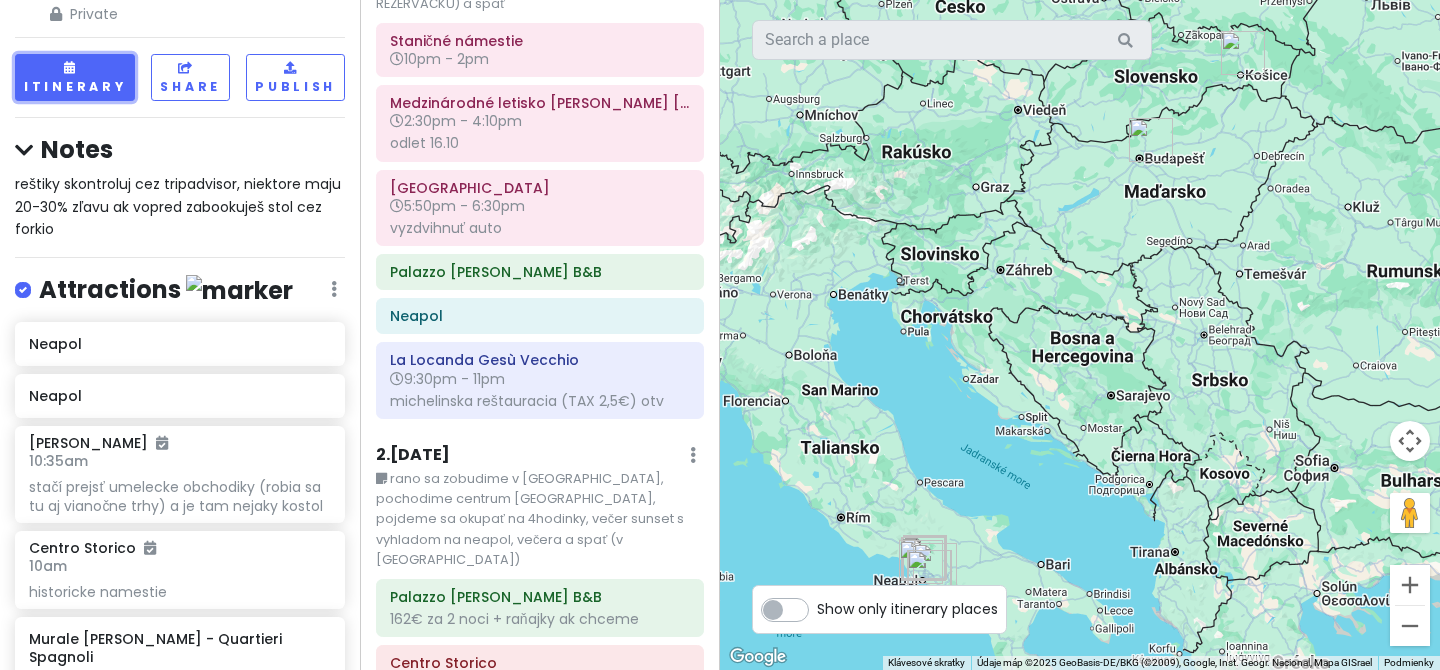 scroll, scrollTop: 171, scrollLeft: 0, axis: vertical 